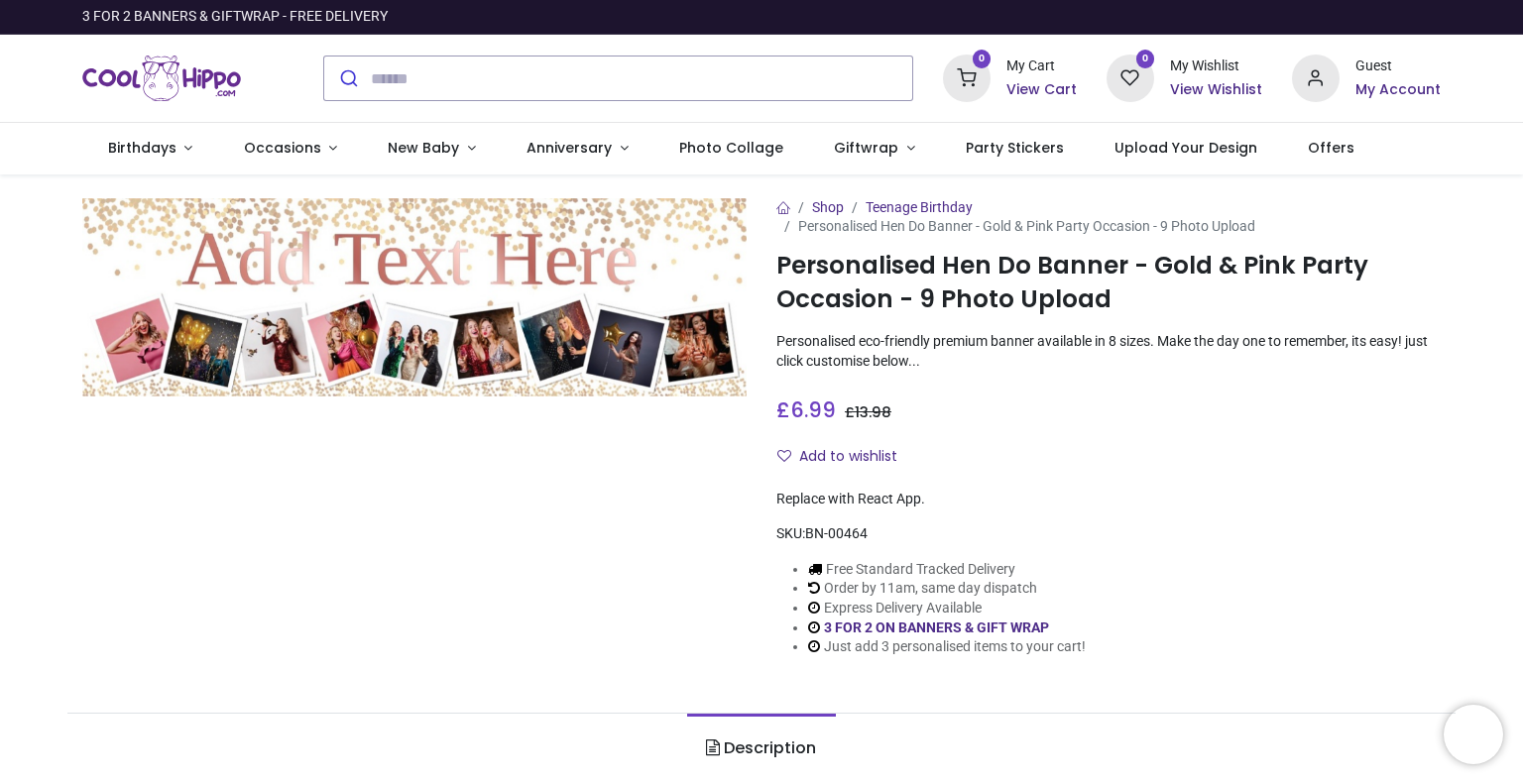 scroll, scrollTop: 0, scrollLeft: 0, axis: both 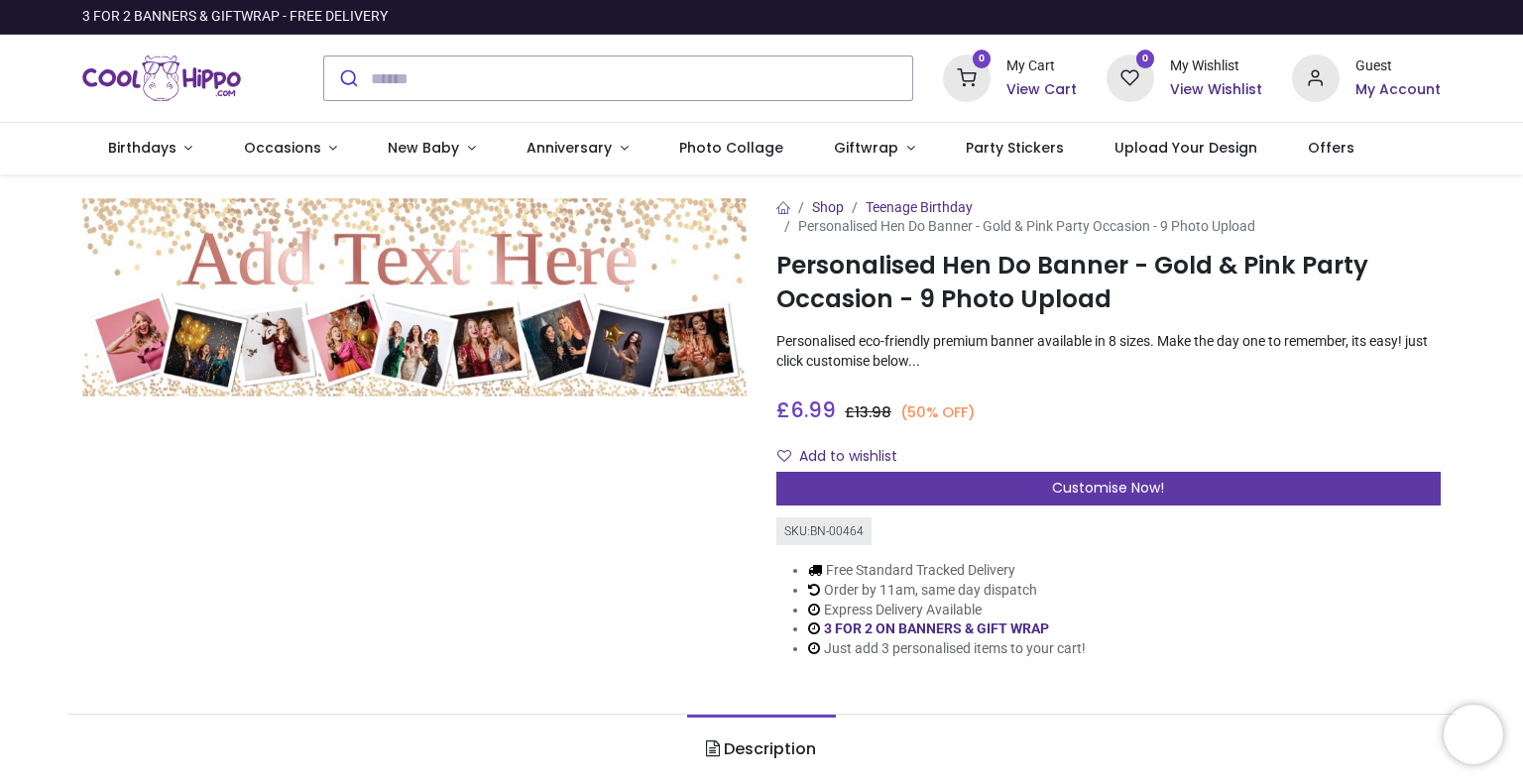 click on "Customise Now!" at bounding box center (1108, 488) 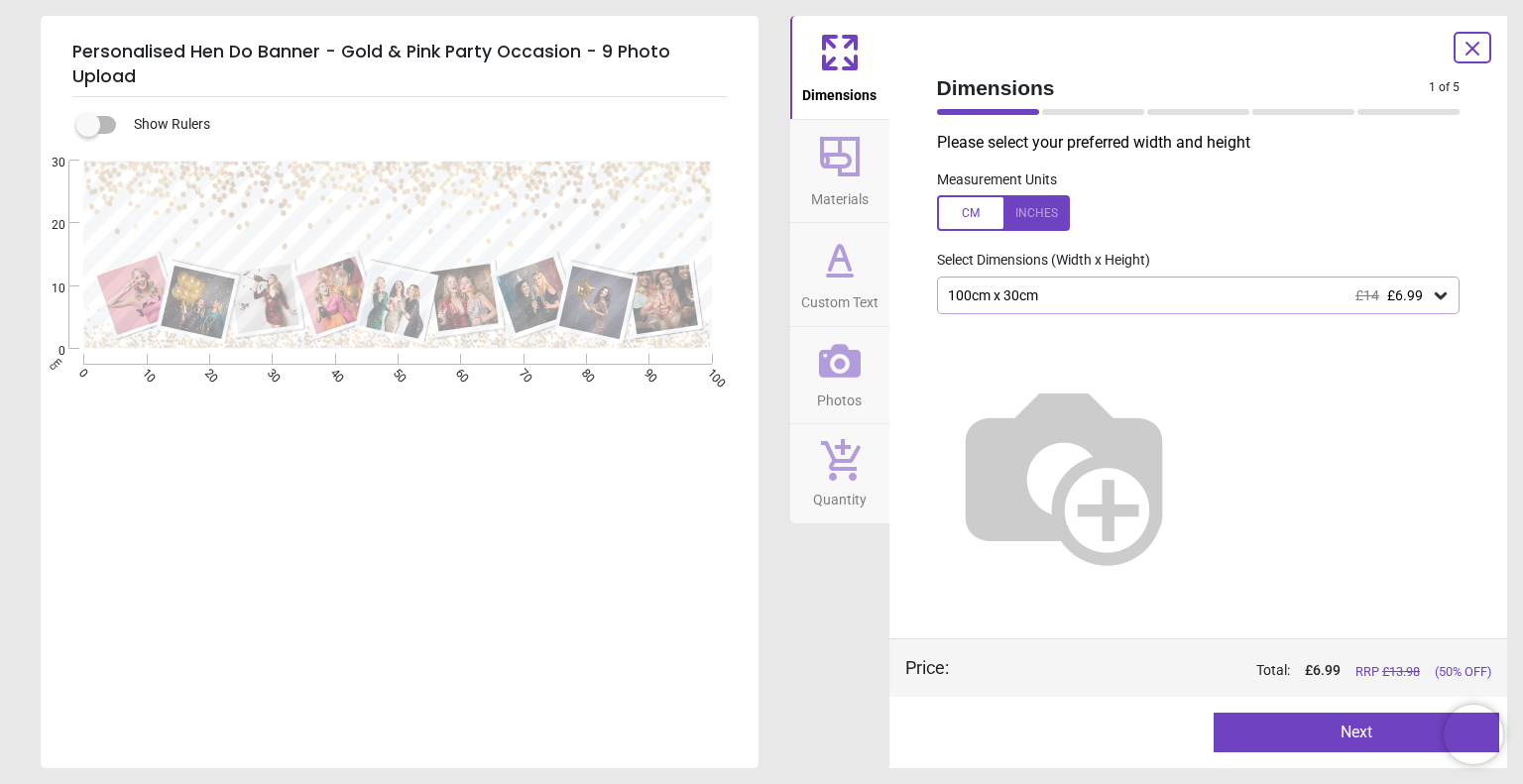 click 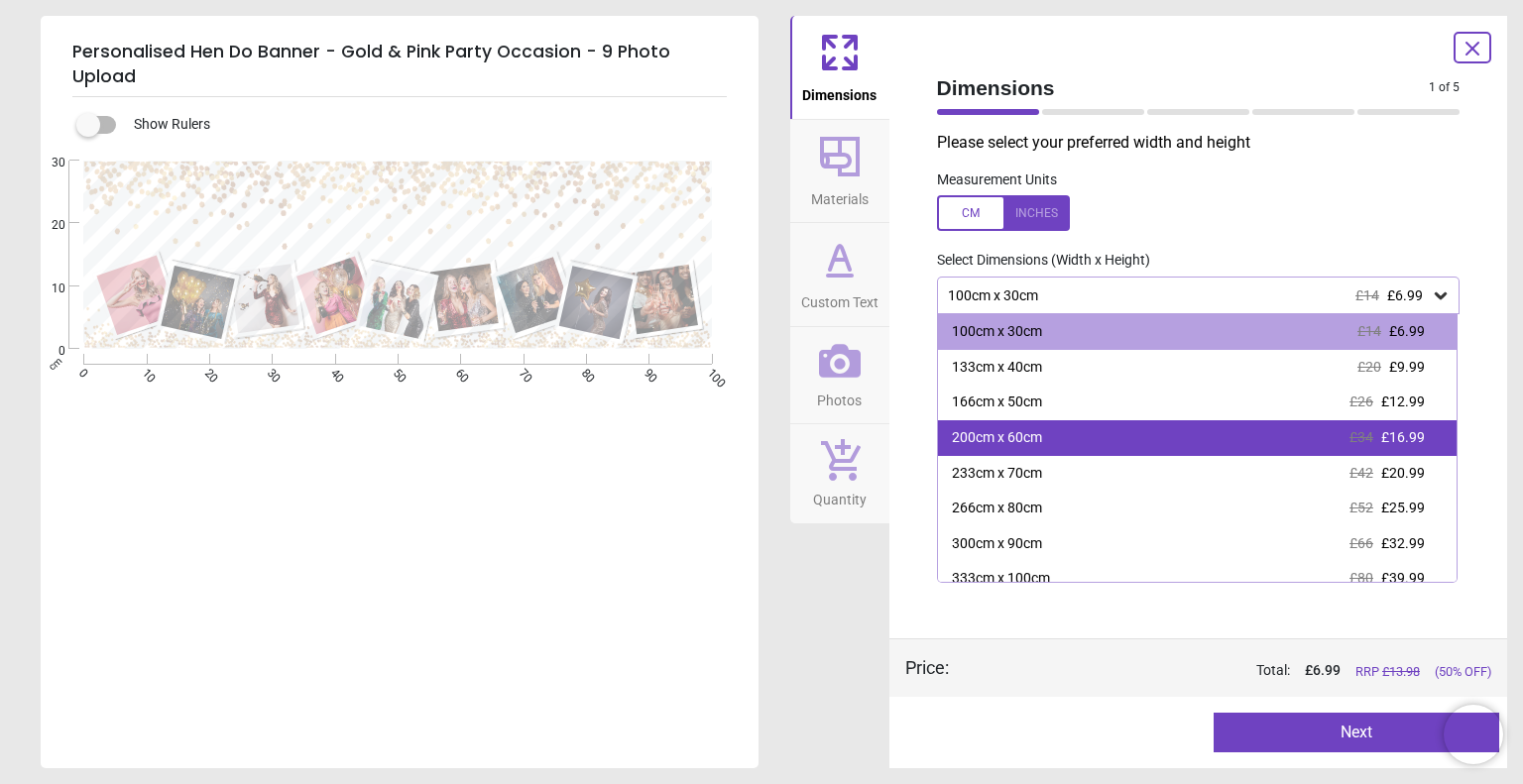 click on "200cm  x  60cm       £34 £16.99" at bounding box center [1198, 438] 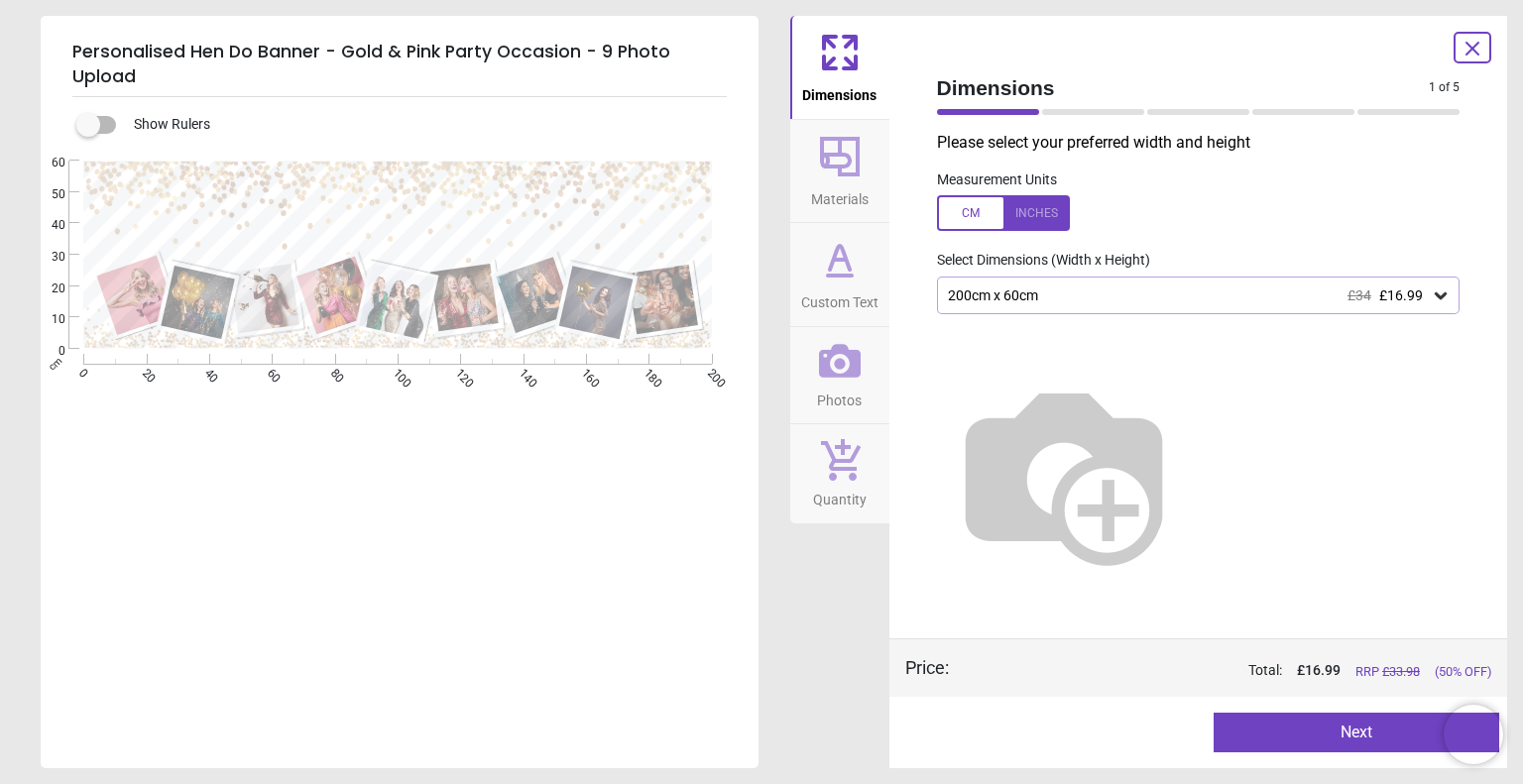 click 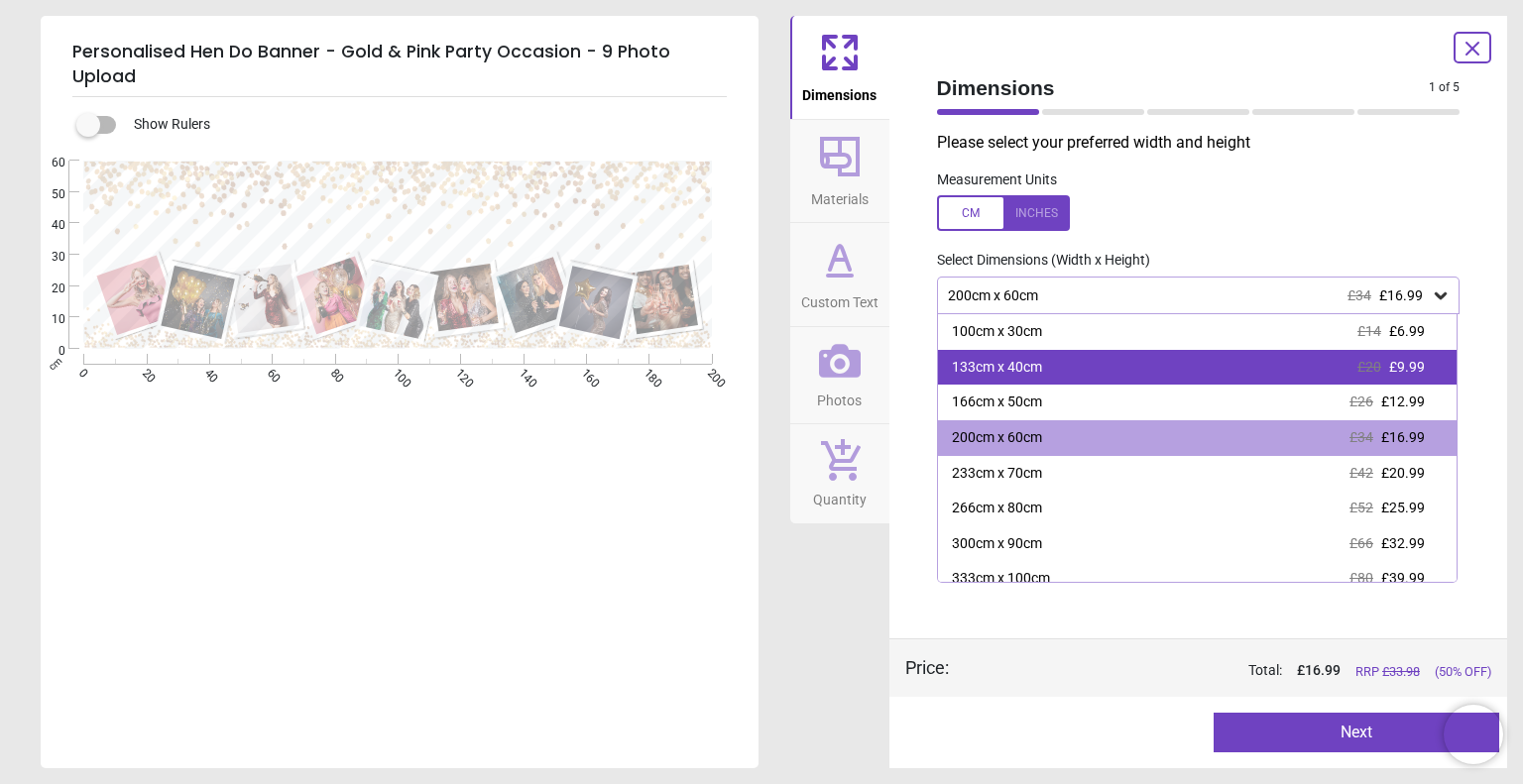 click on "133cm  x  40cm       £20 £9.99" at bounding box center (1198, 368) 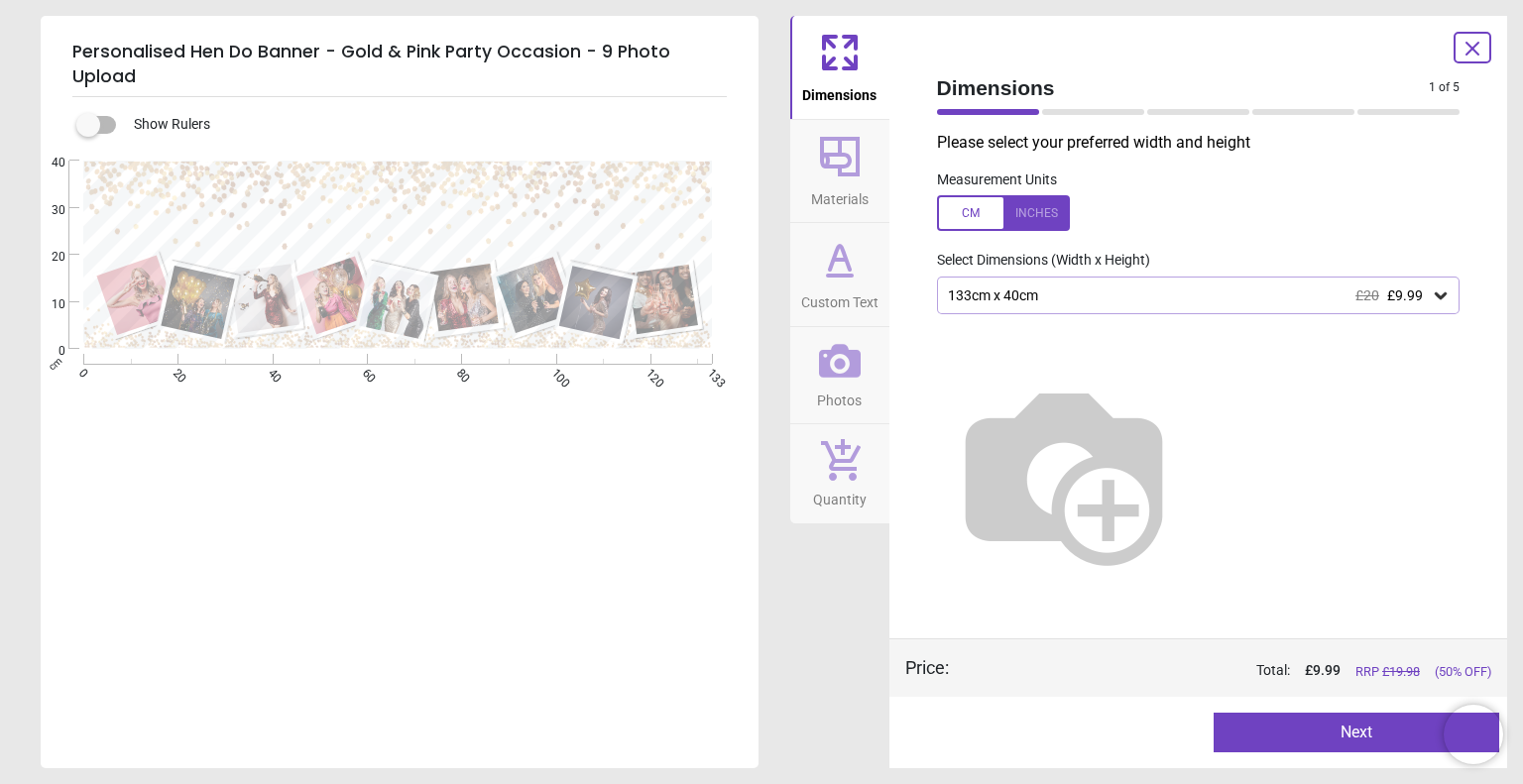 click on "Next" at bounding box center [1356, 732] 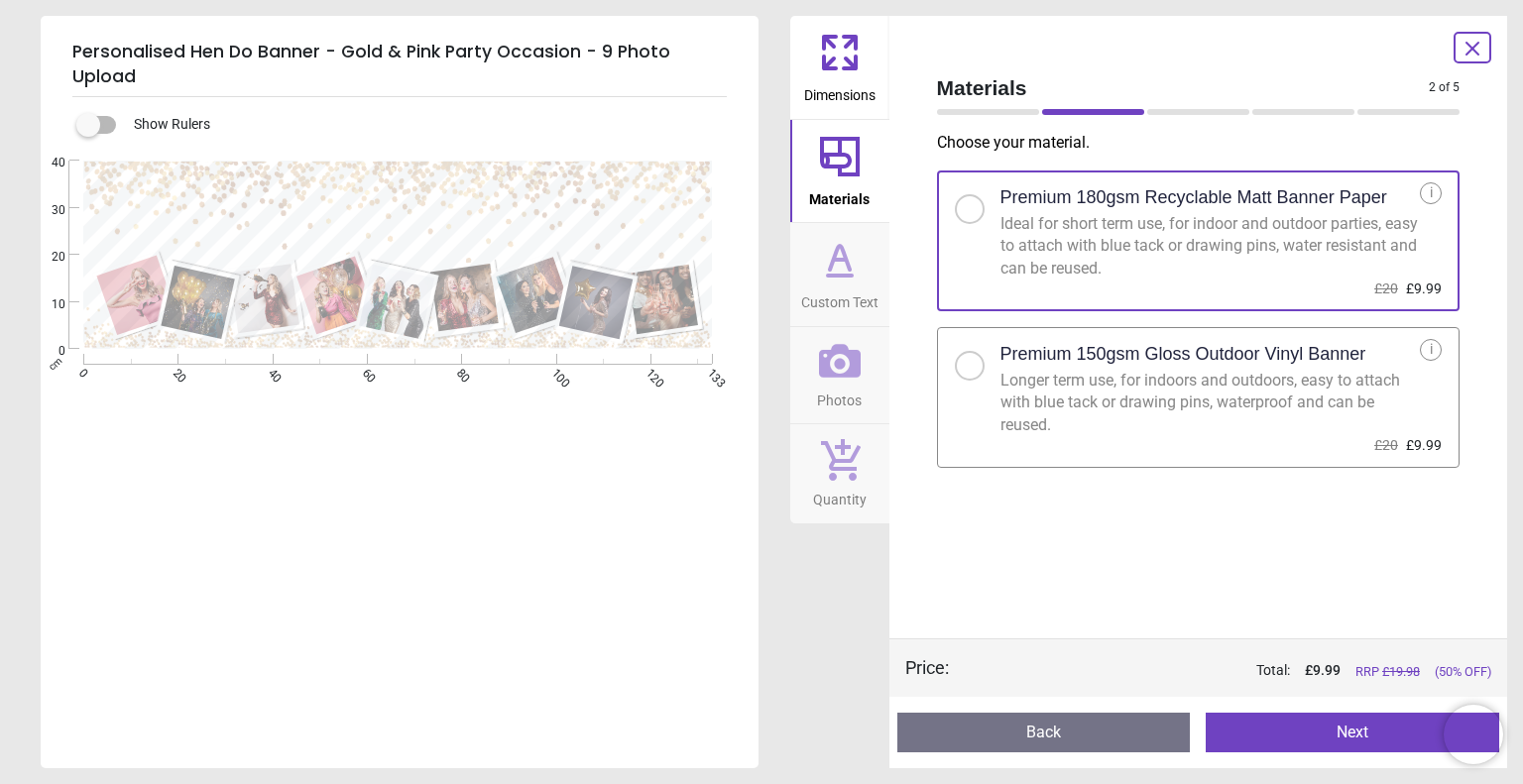 click at bounding box center (970, 366) 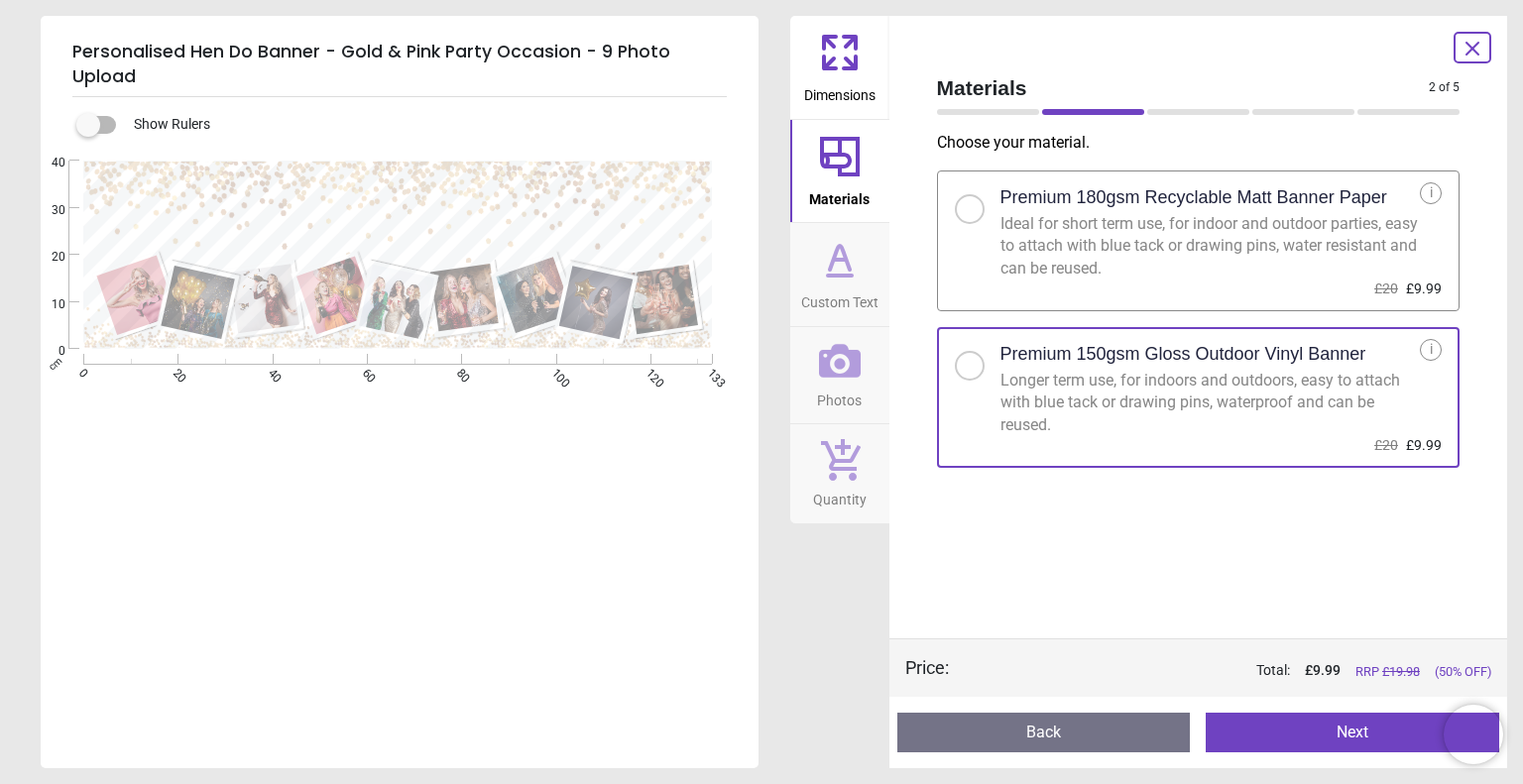 click on "Next" at bounding box center [1352, 732] 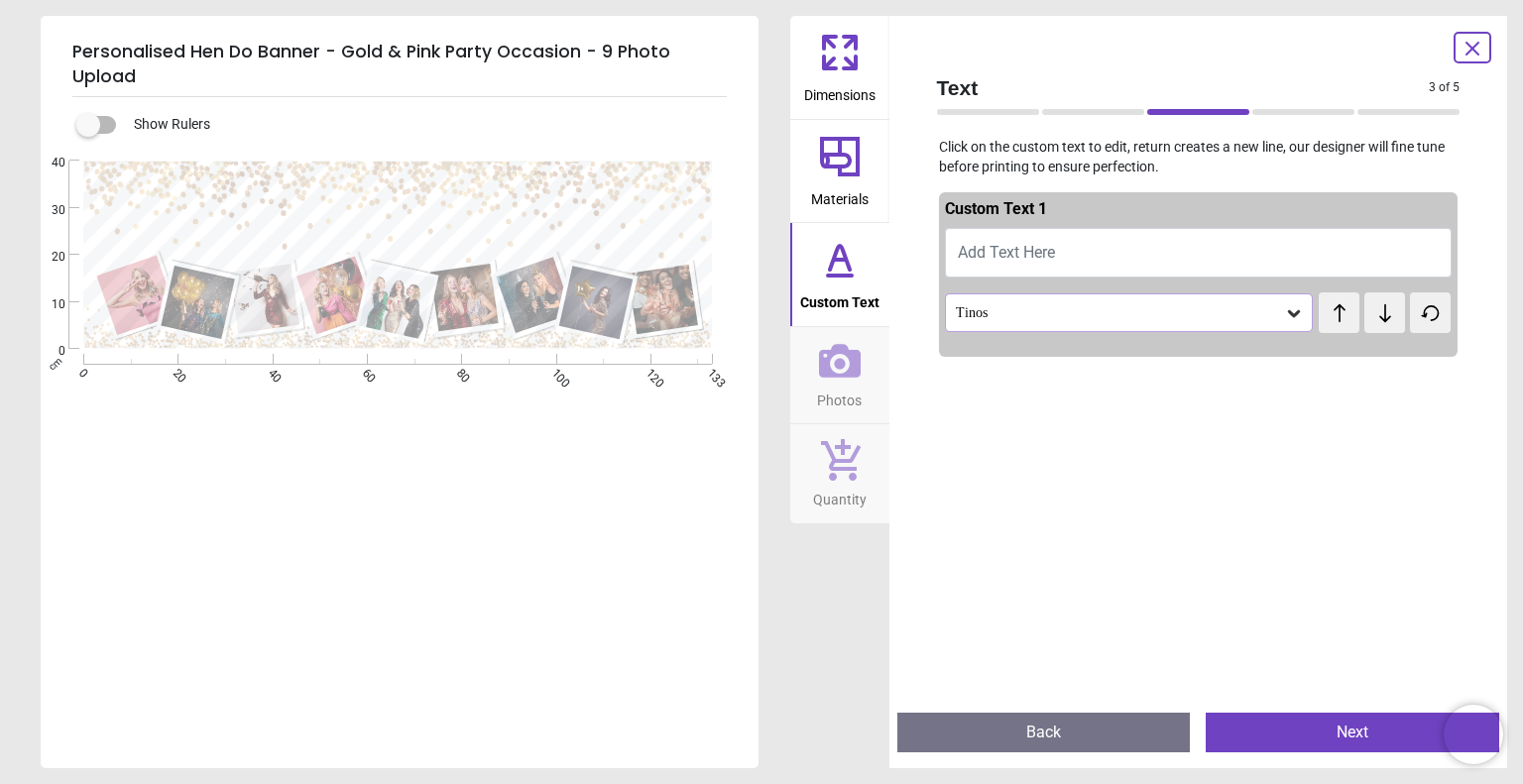 click on "Add Text Here" at bounding box center [1199, 253] 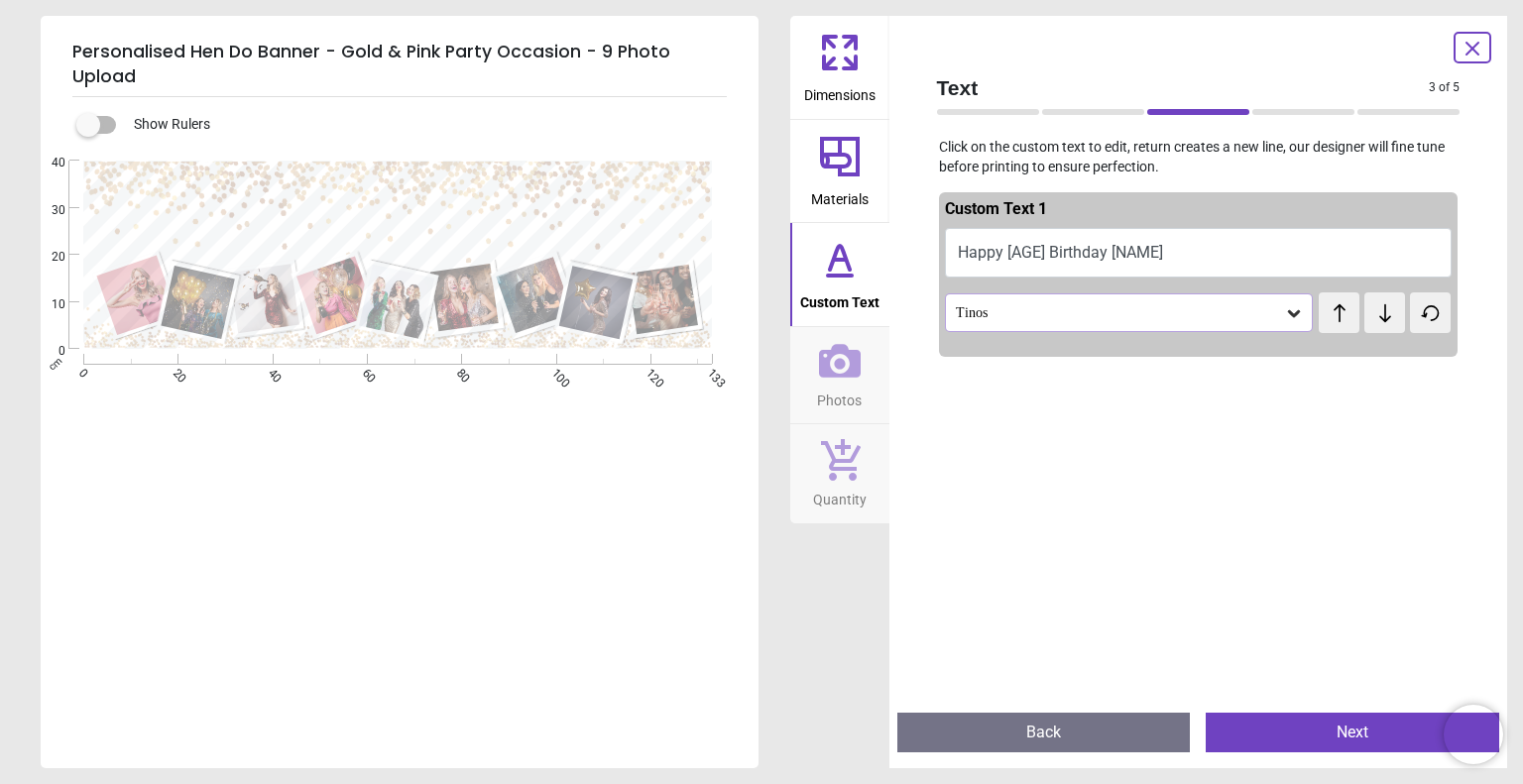 scroll, scrollTop: 0, scrollLeft: 0, axis: both 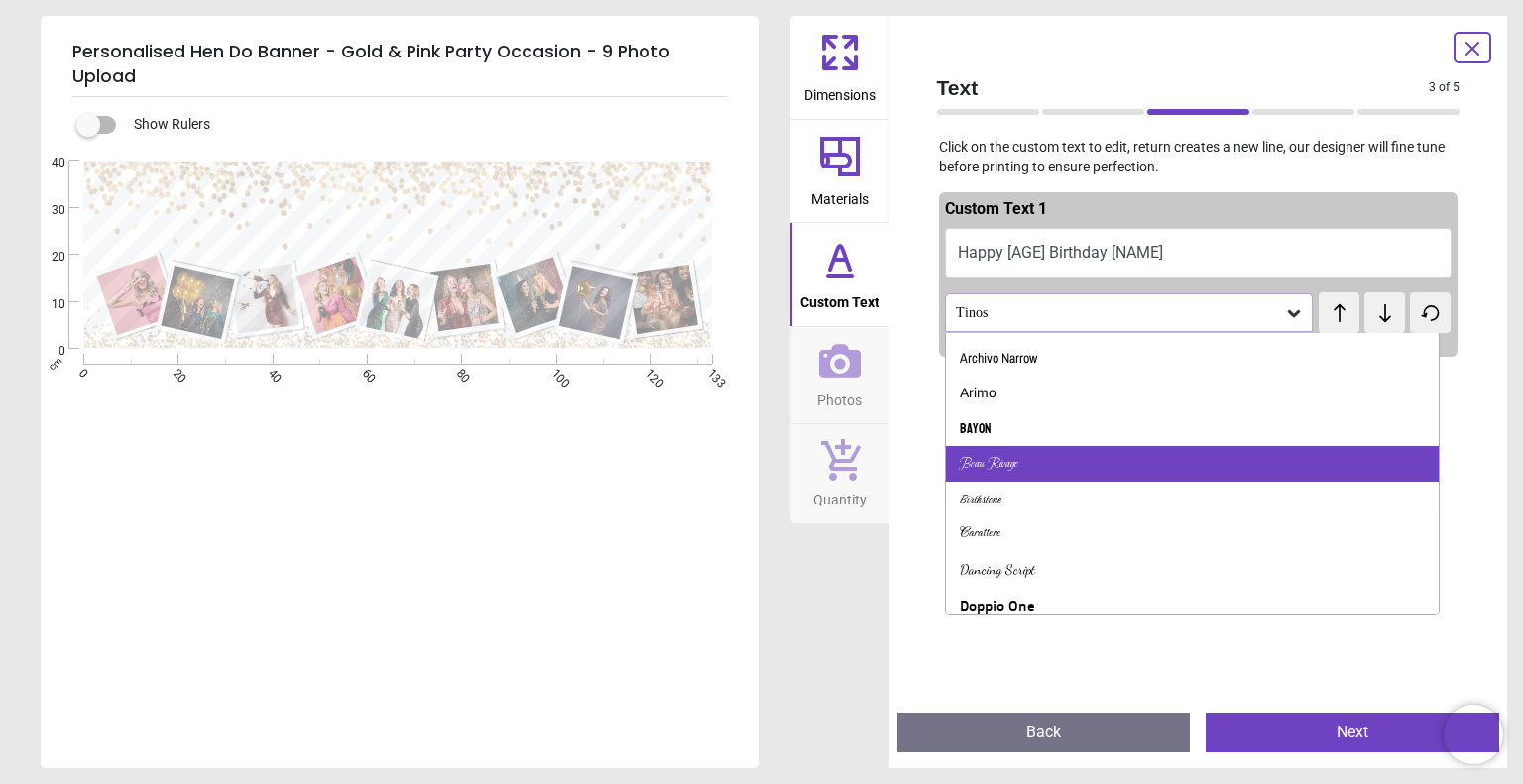 click on "Beau Rivage" at bounding box center [1192, 464] 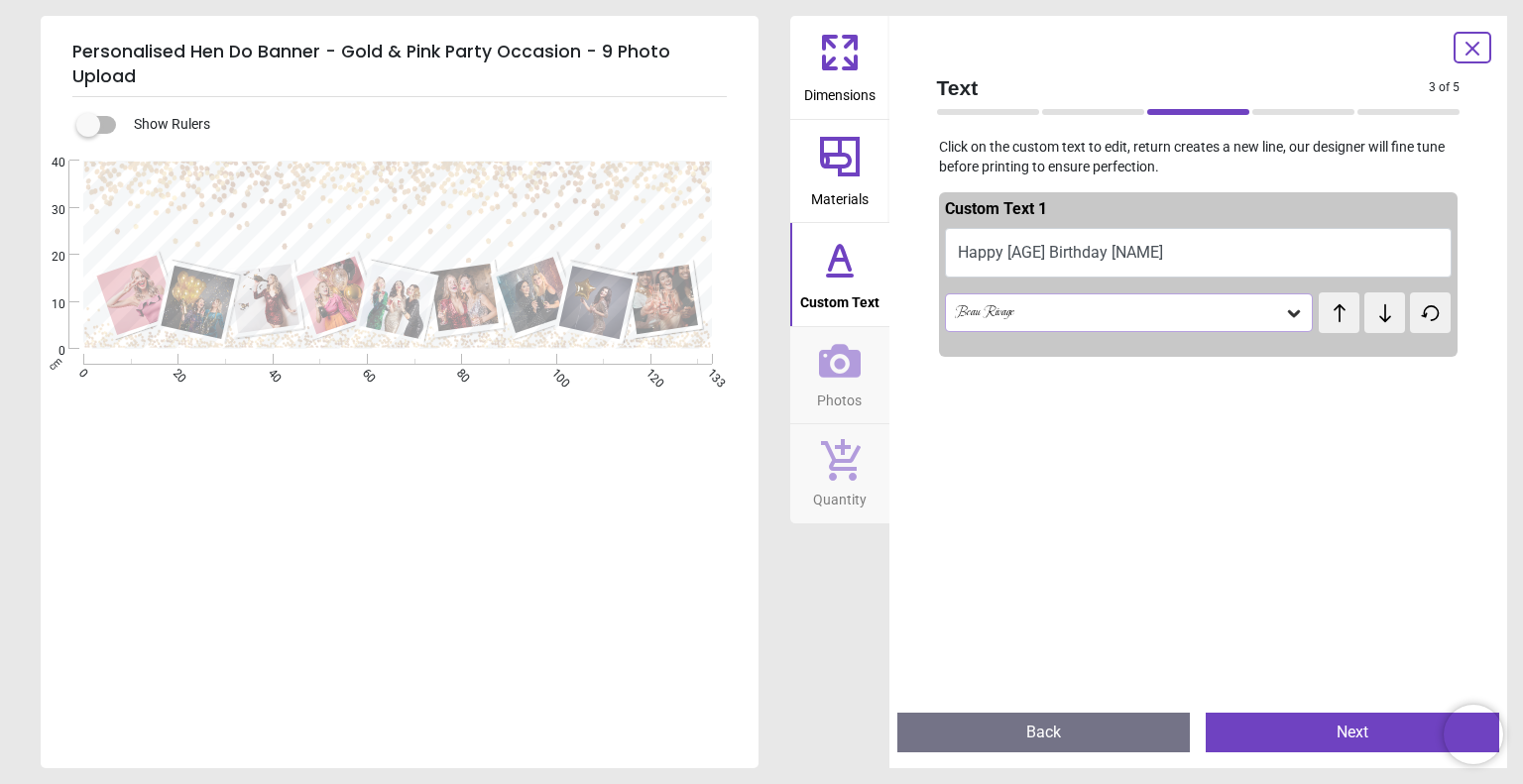 click on "Photos" at bounding box center (840, 376) 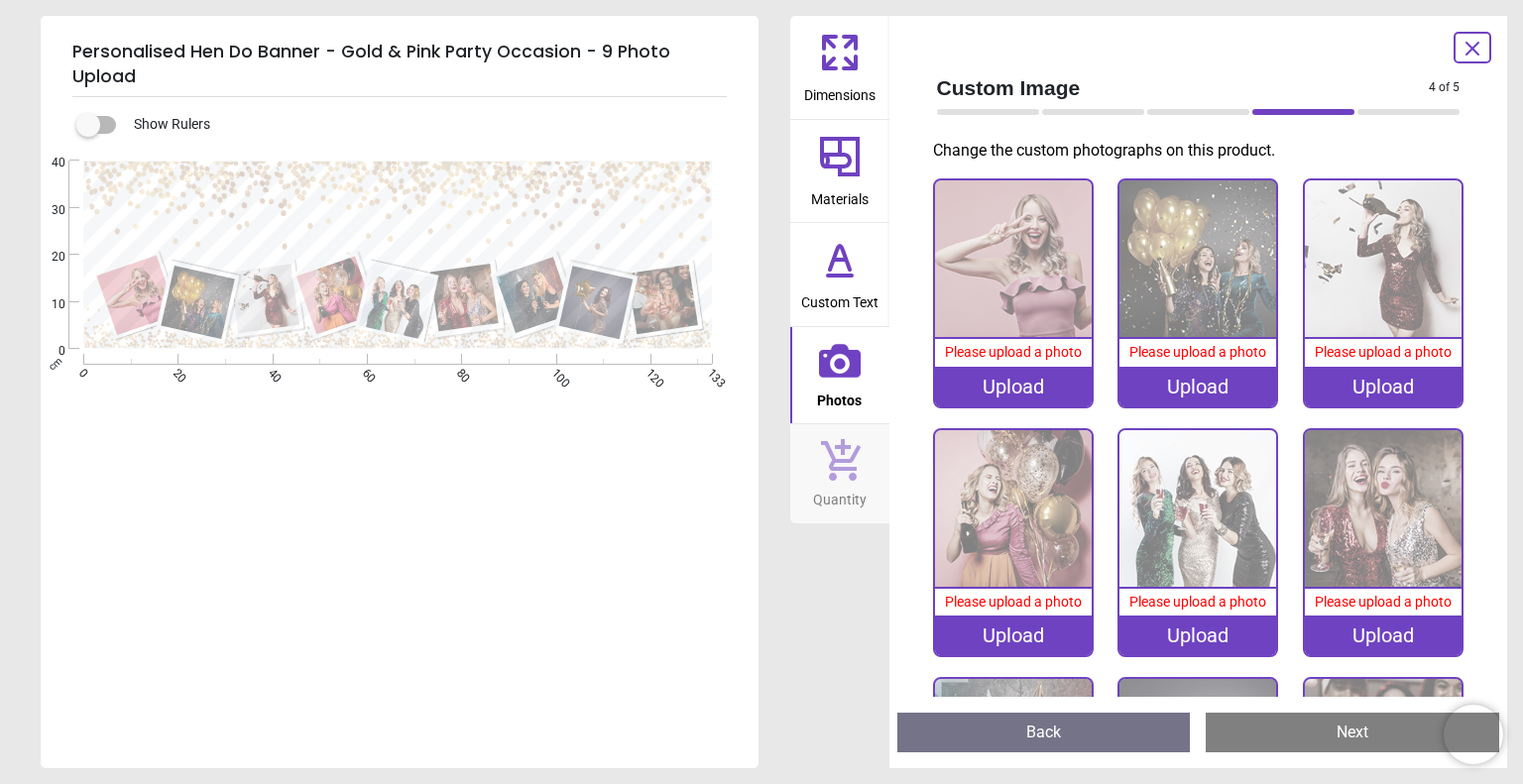 click on "Upload" at bounding box center [1013, 387] 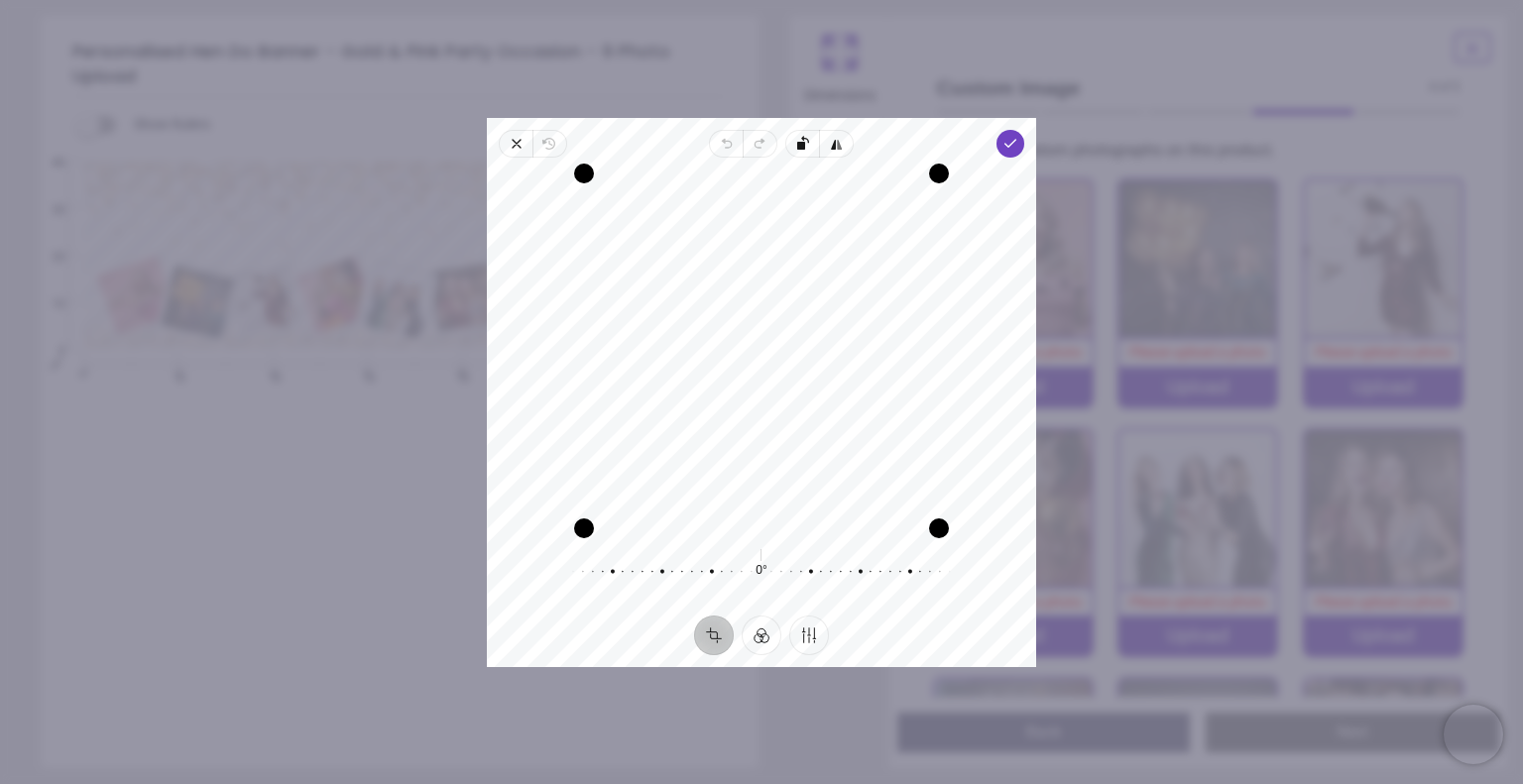 drag, startPoint x: 729, startPoint y: 303, endPoint x: 722, endPoint y: 405, distance: 102.23991 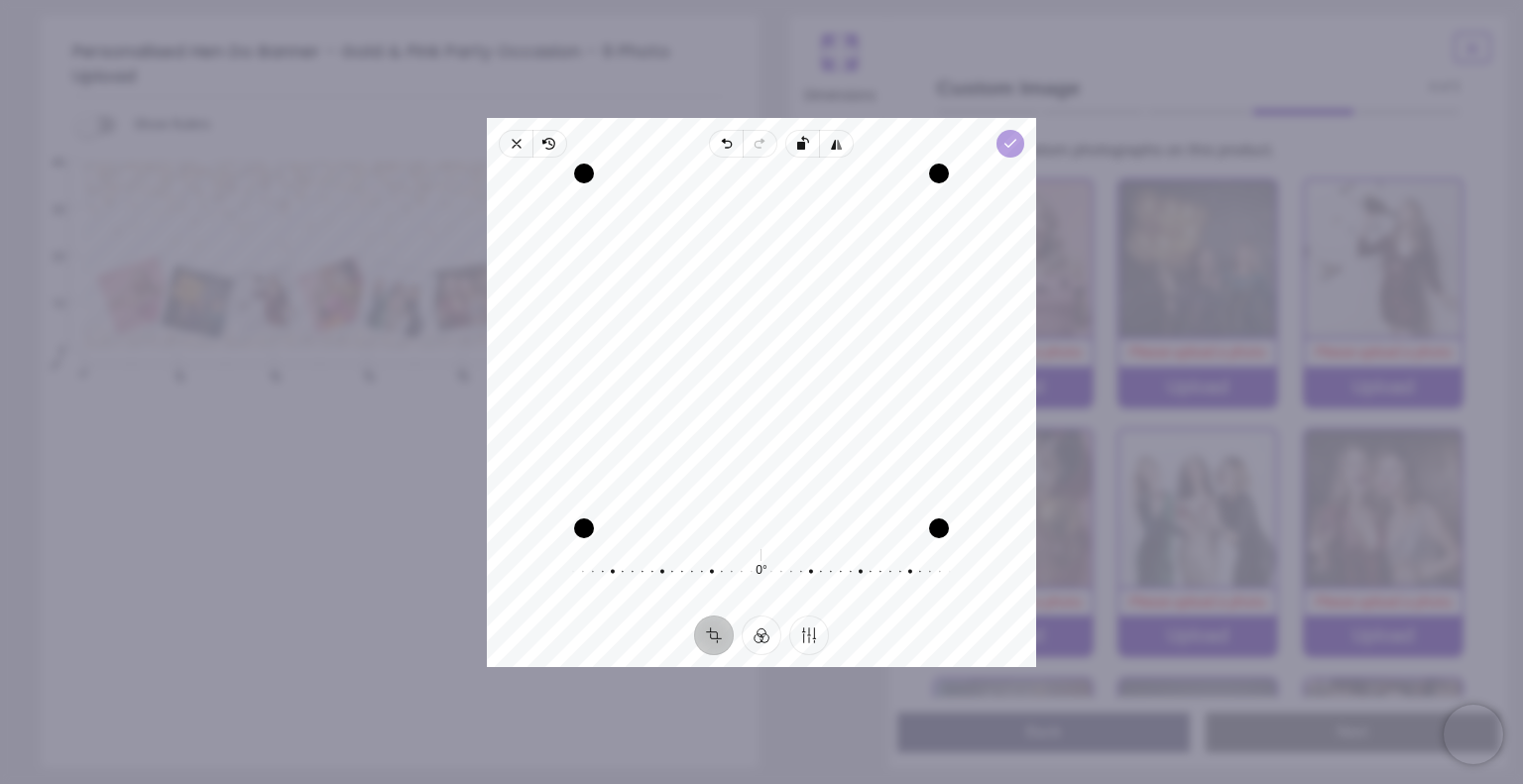 click 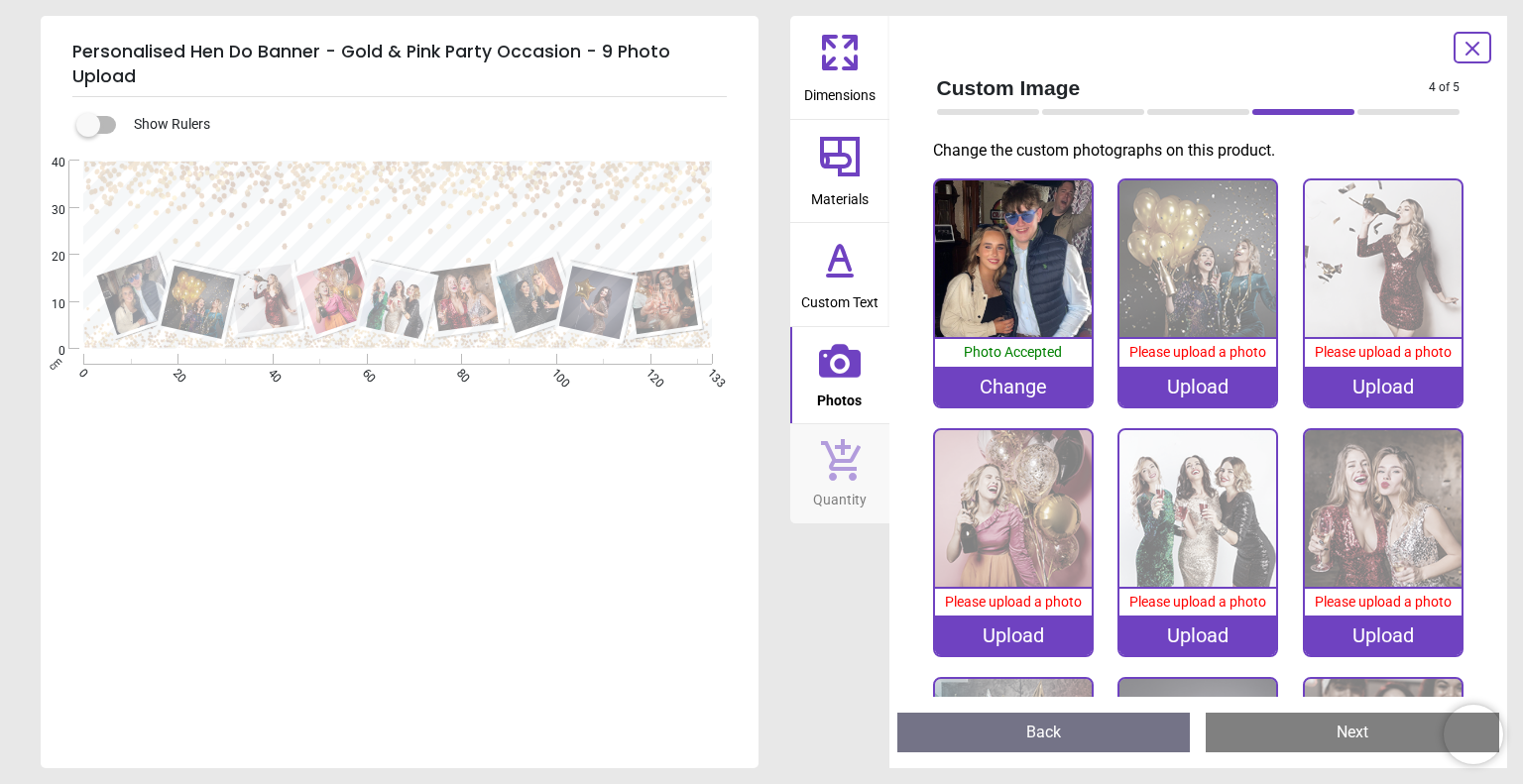 click on "Upload" at bounding box center [1198, 387] 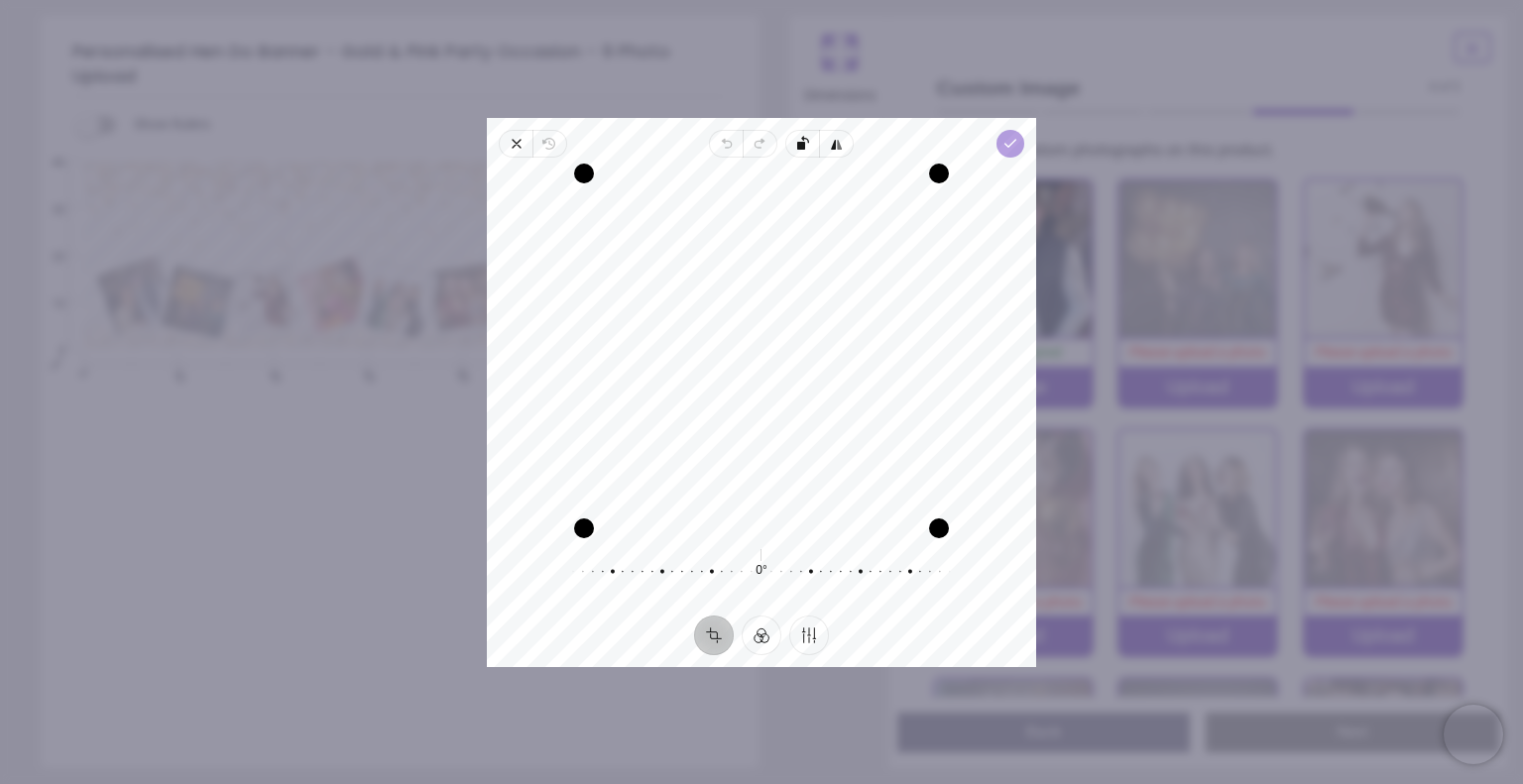 click 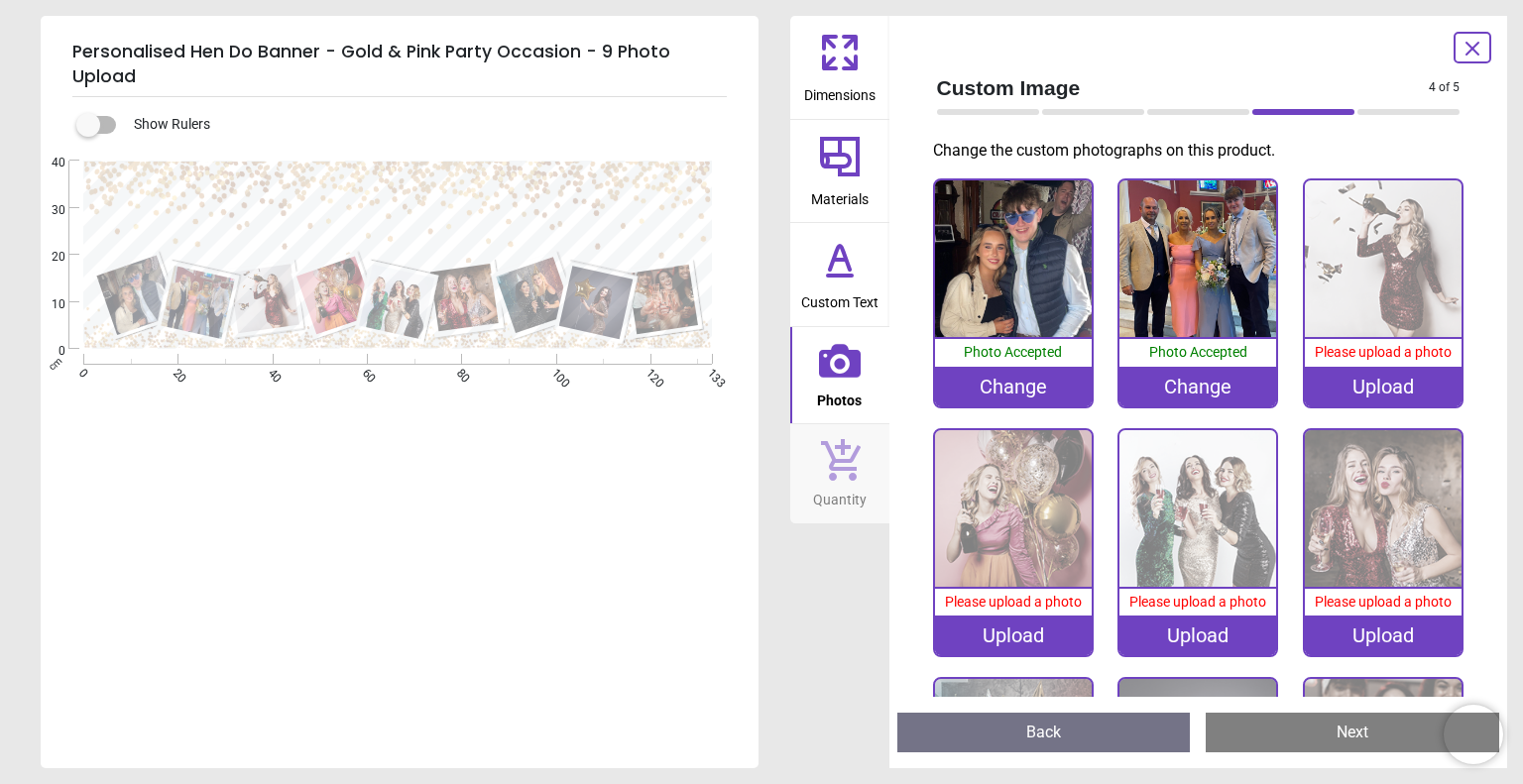 click on "Upload" at bounding box center [1383, 387] 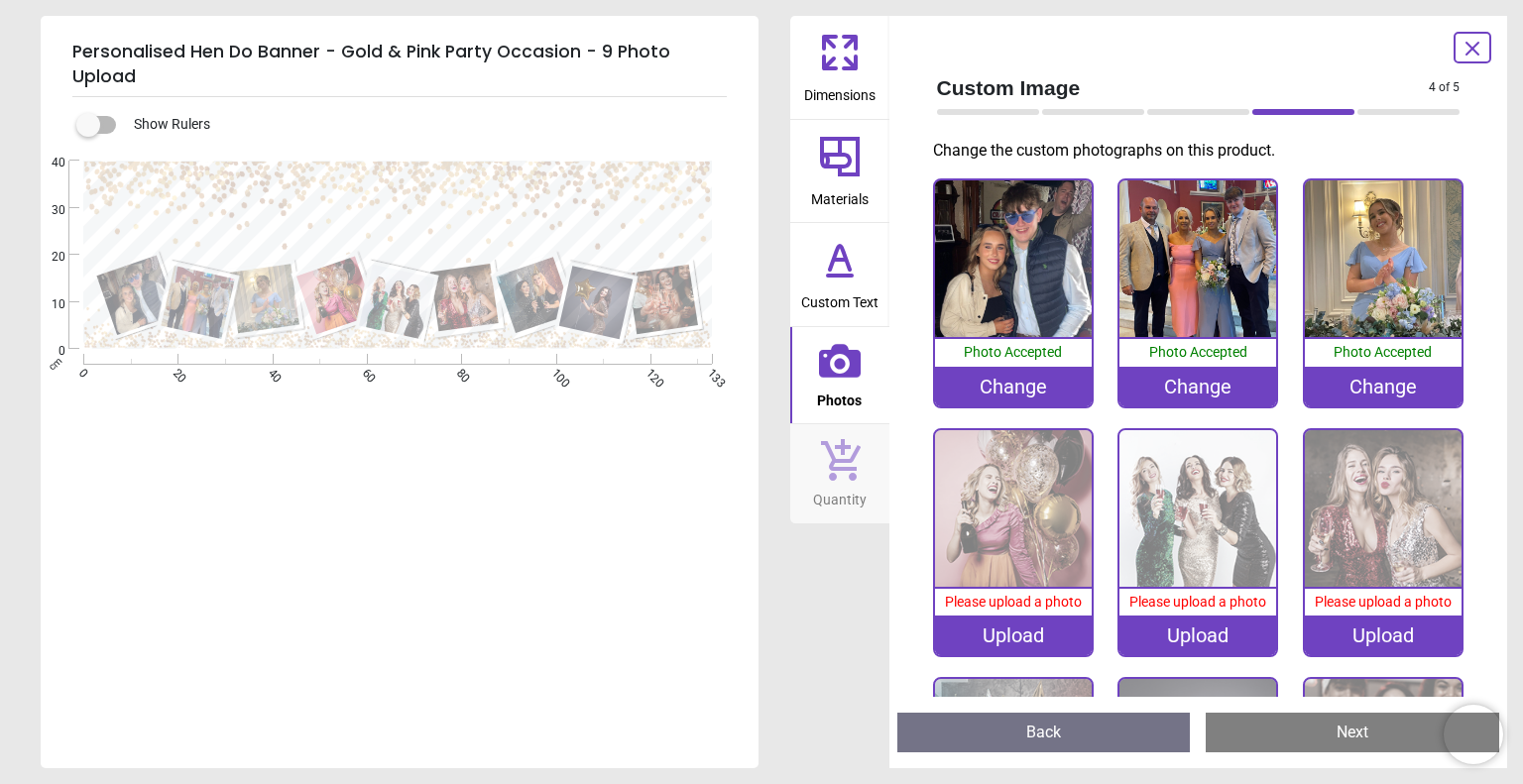 scroll, scrollTop: 0, scrollLeft: 0, axis: both 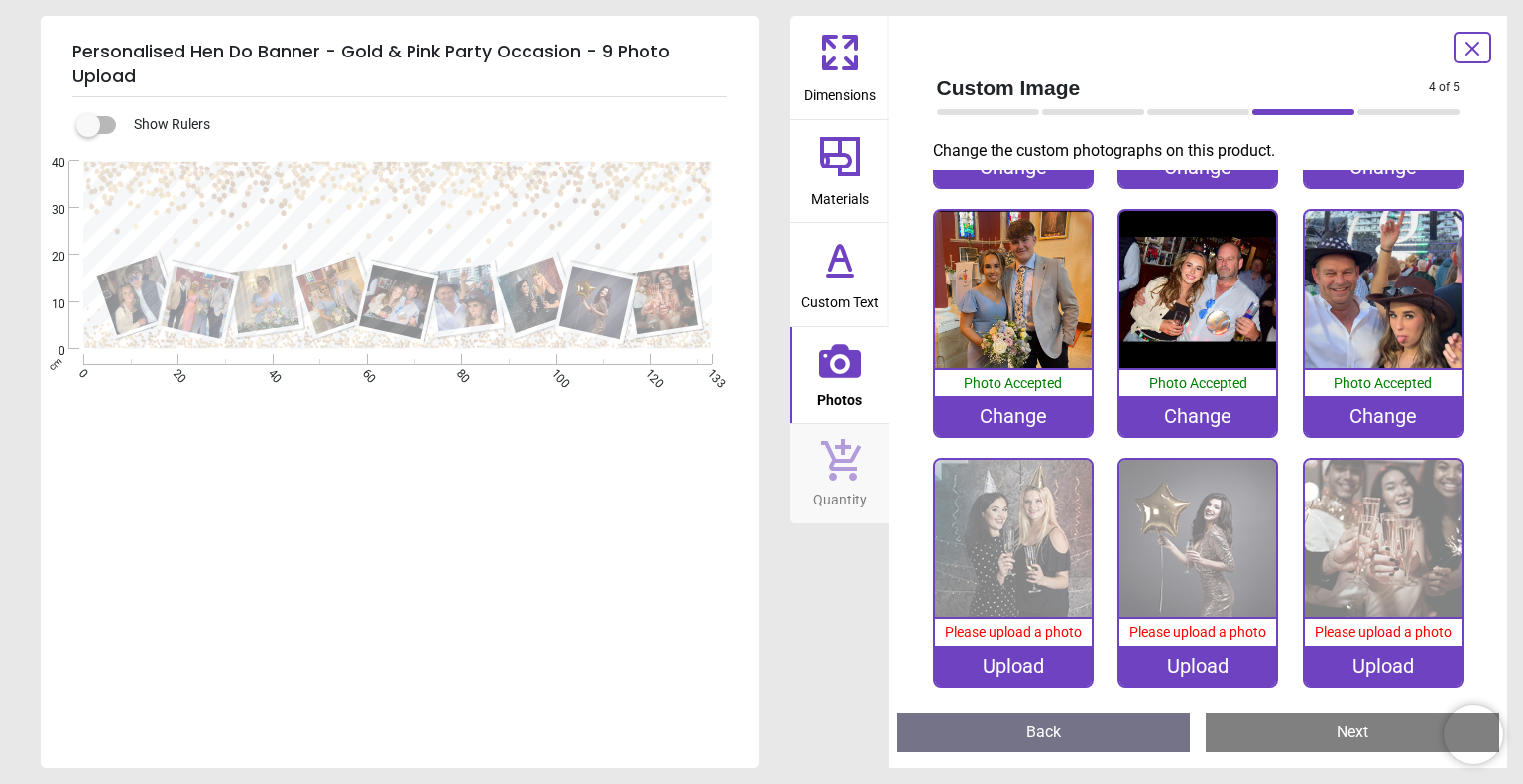 click on "Upload" at bounding box center (1013, 666) 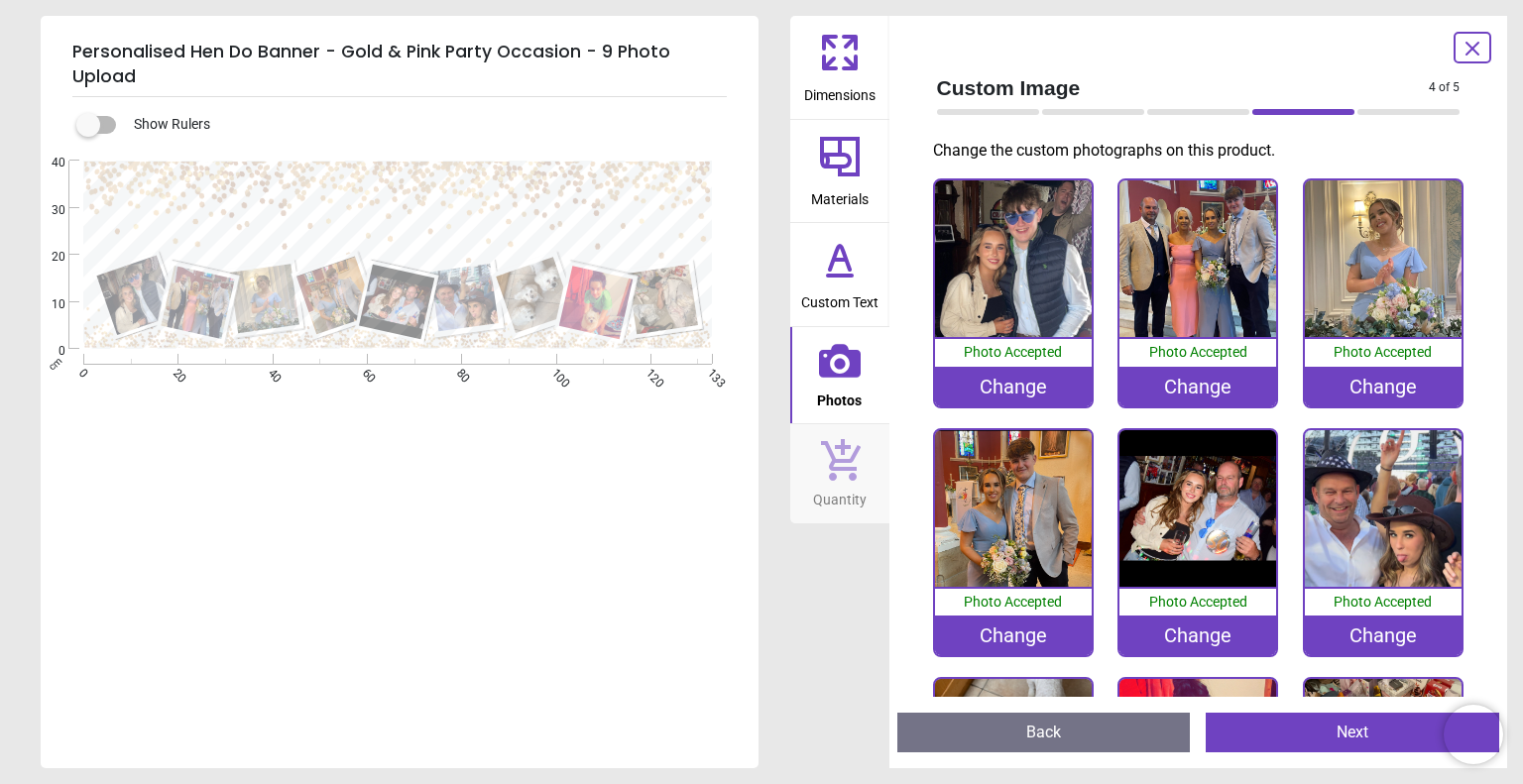 scroll, scrollTop: 0, scrollLeft: 0, axis: both 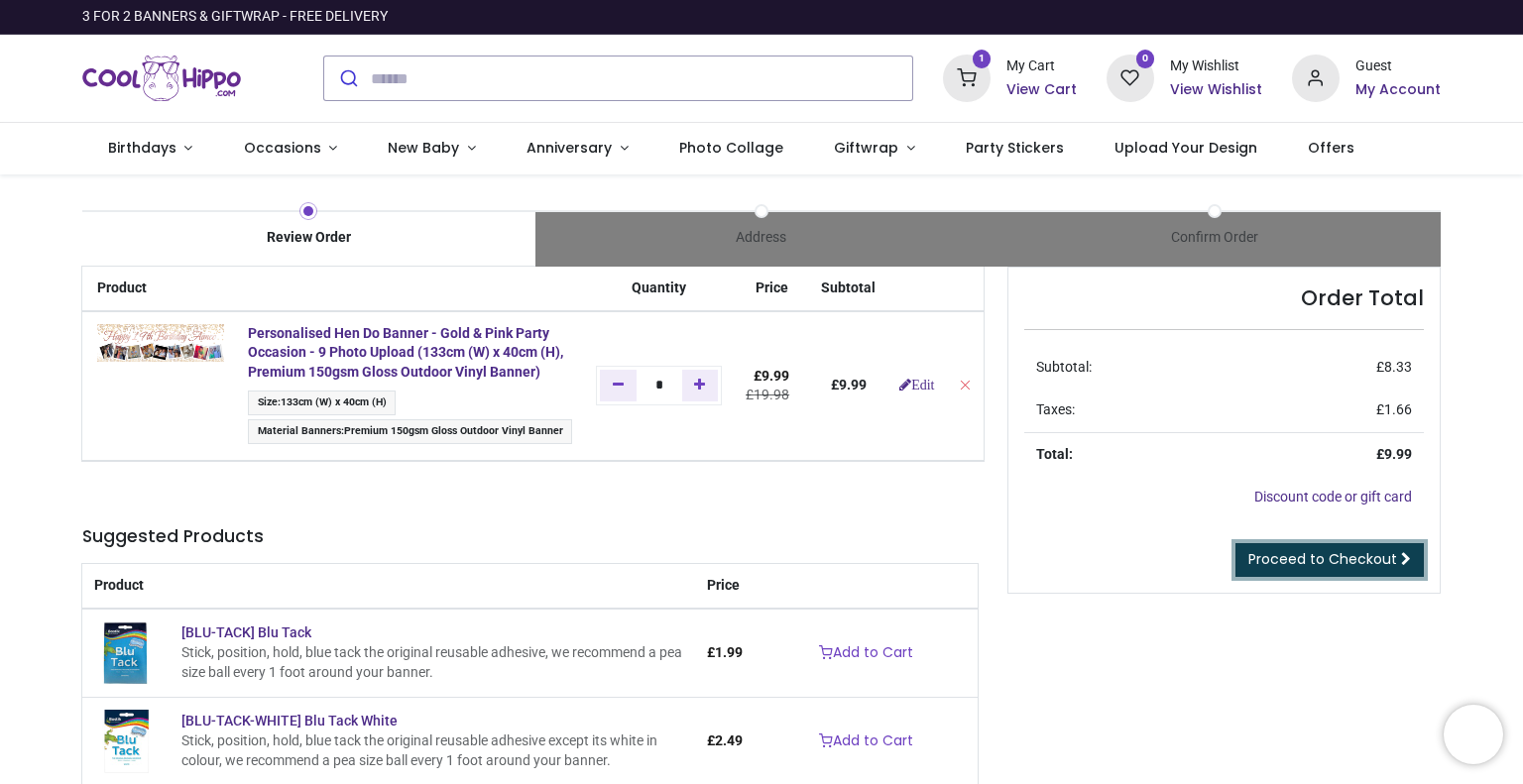 click on "Proceed to Checkout" at bounding box center [1323, 559] 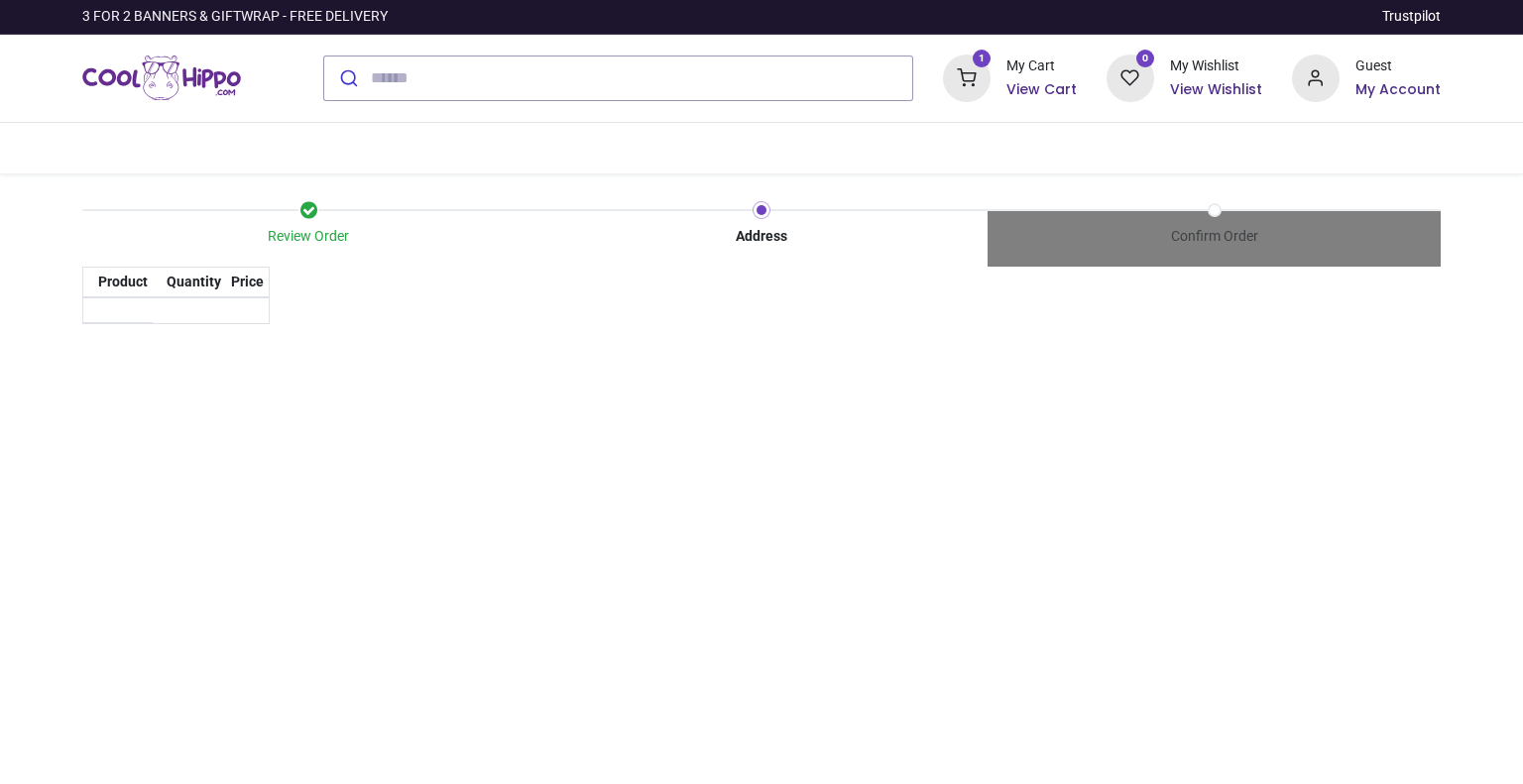 scroll, scrollTop: 0, scrollLeft: 0, axis: both 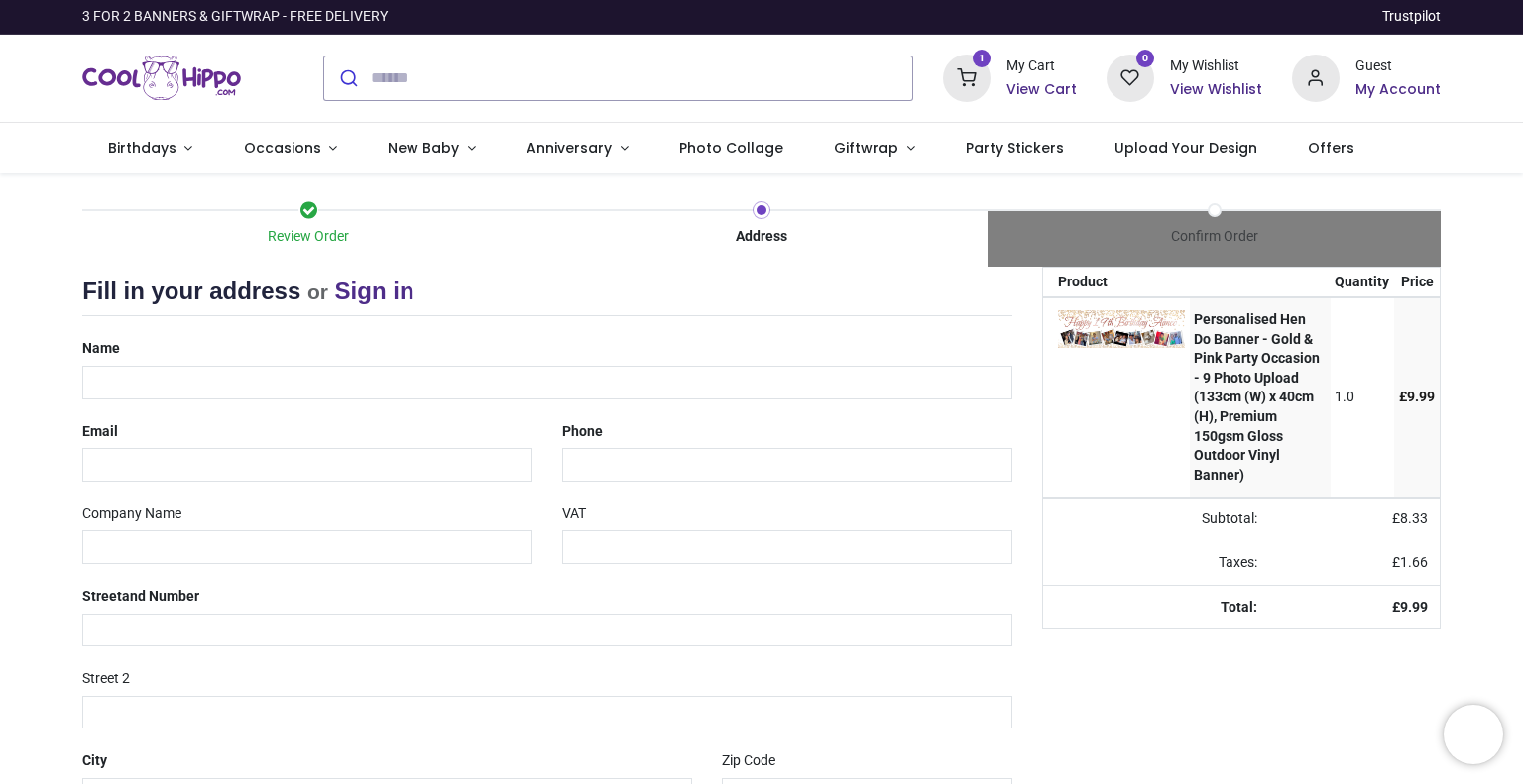 select on "***" 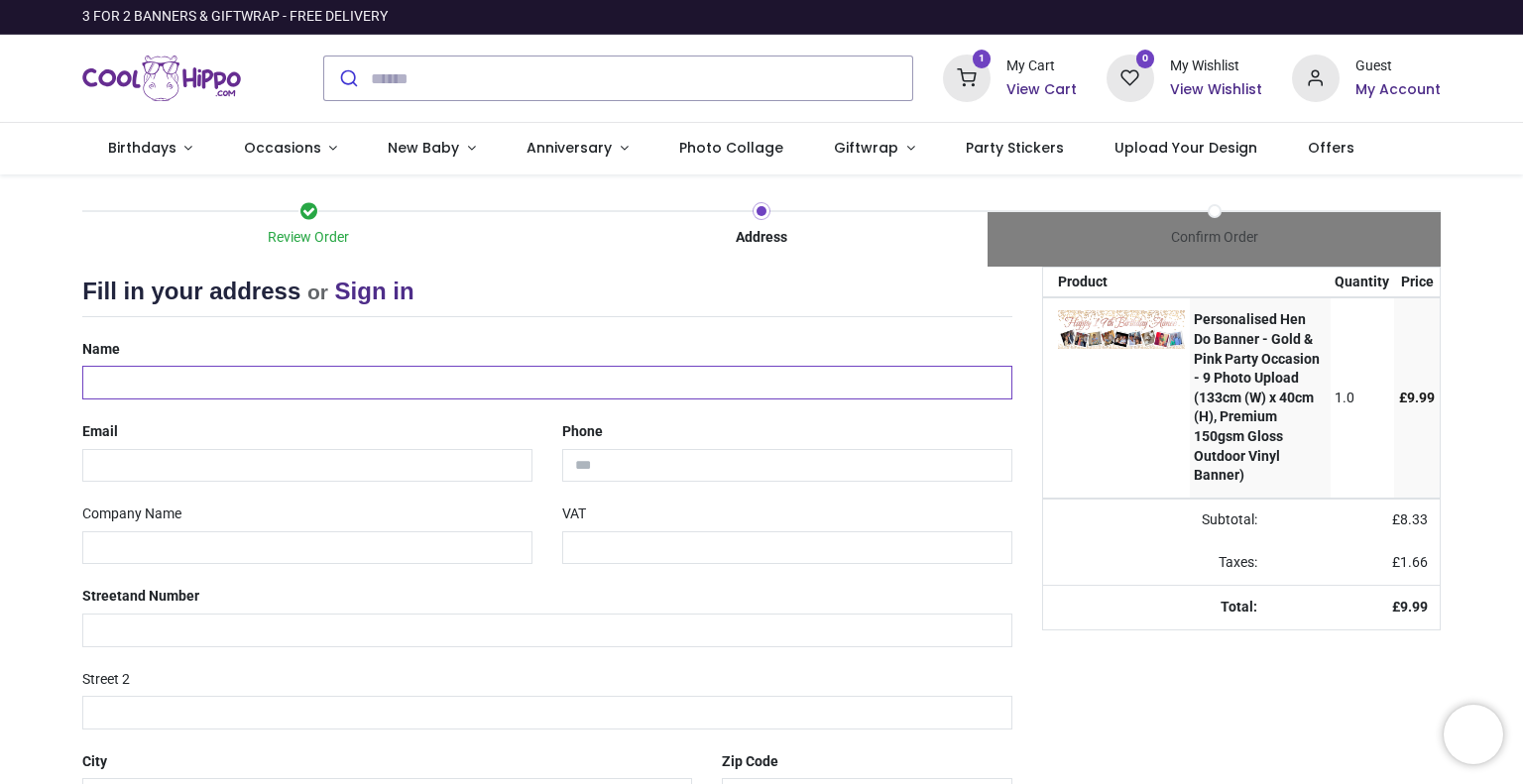 click at bounding box center (547, 383) 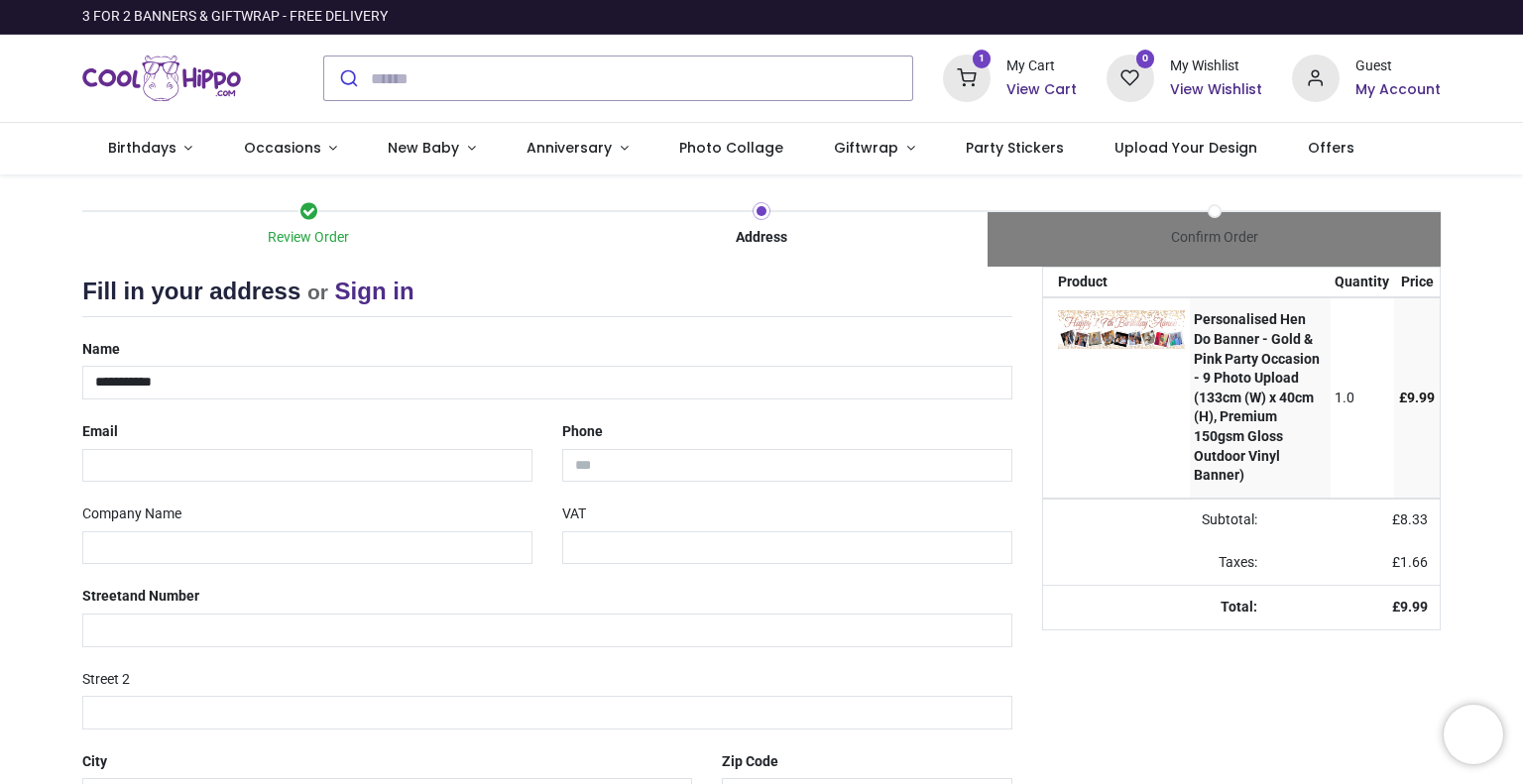 click on "Email" at bounding box center (307, 448) 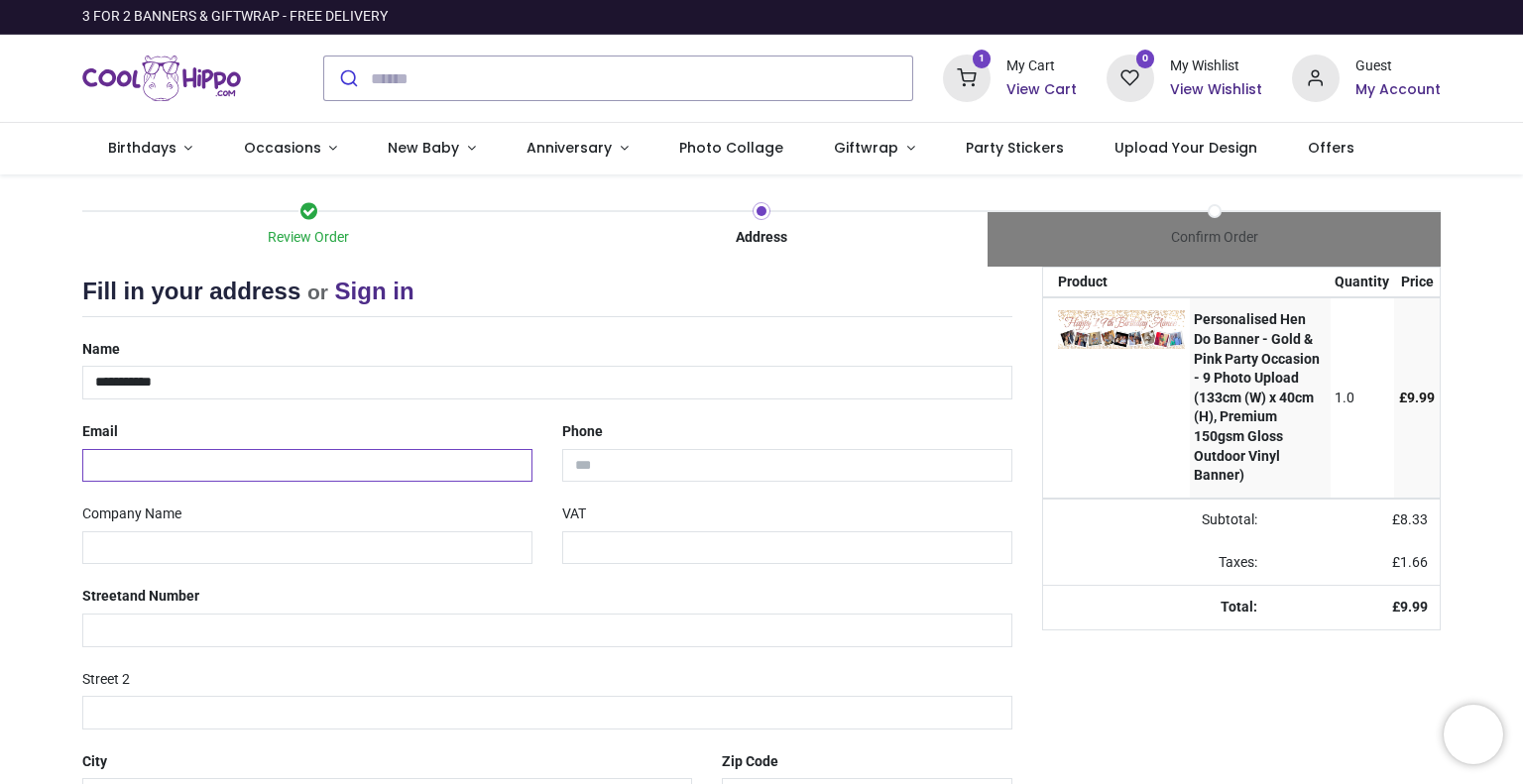 click at bounding box center (307, 466) 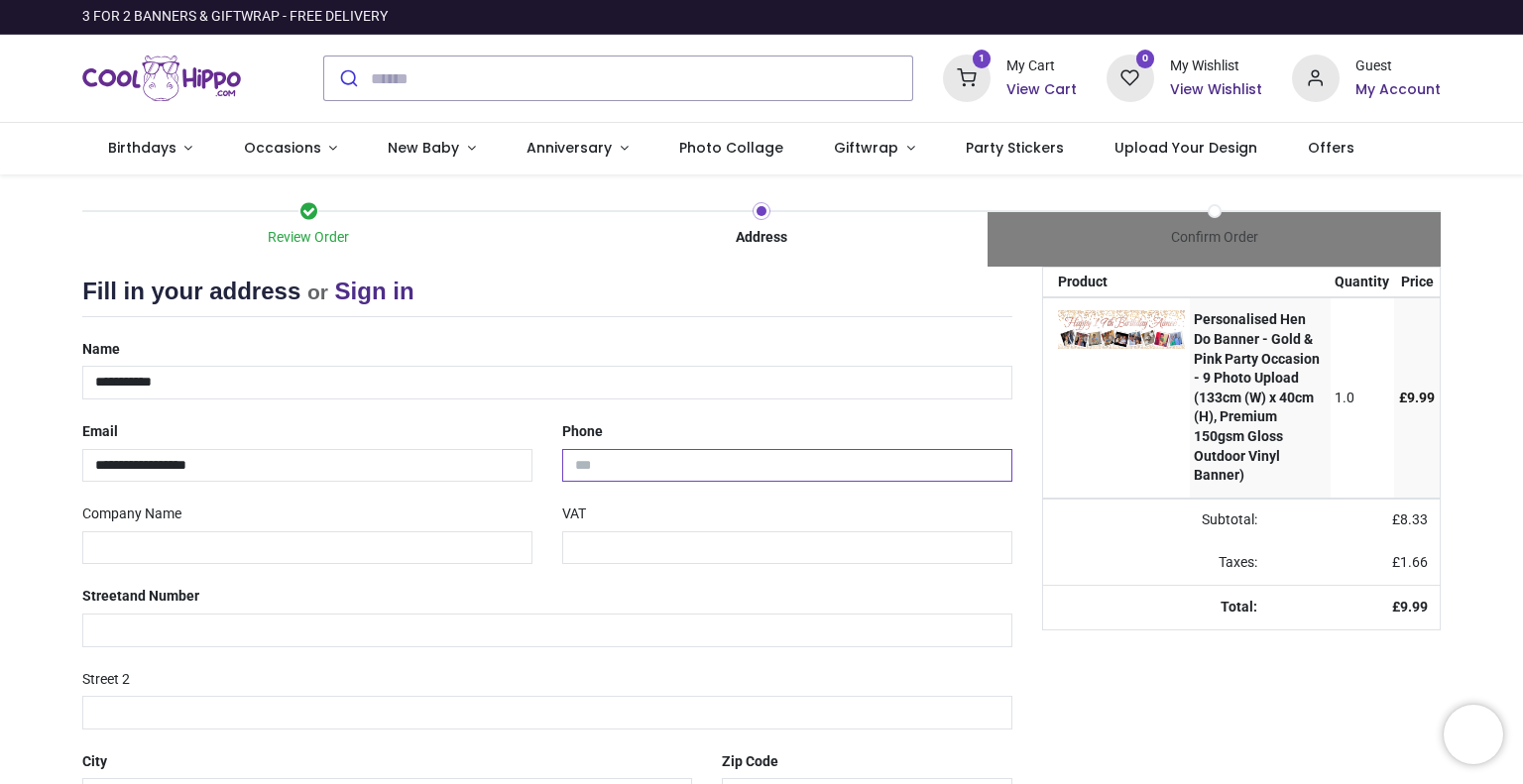 click at bounding box center [787, 466] 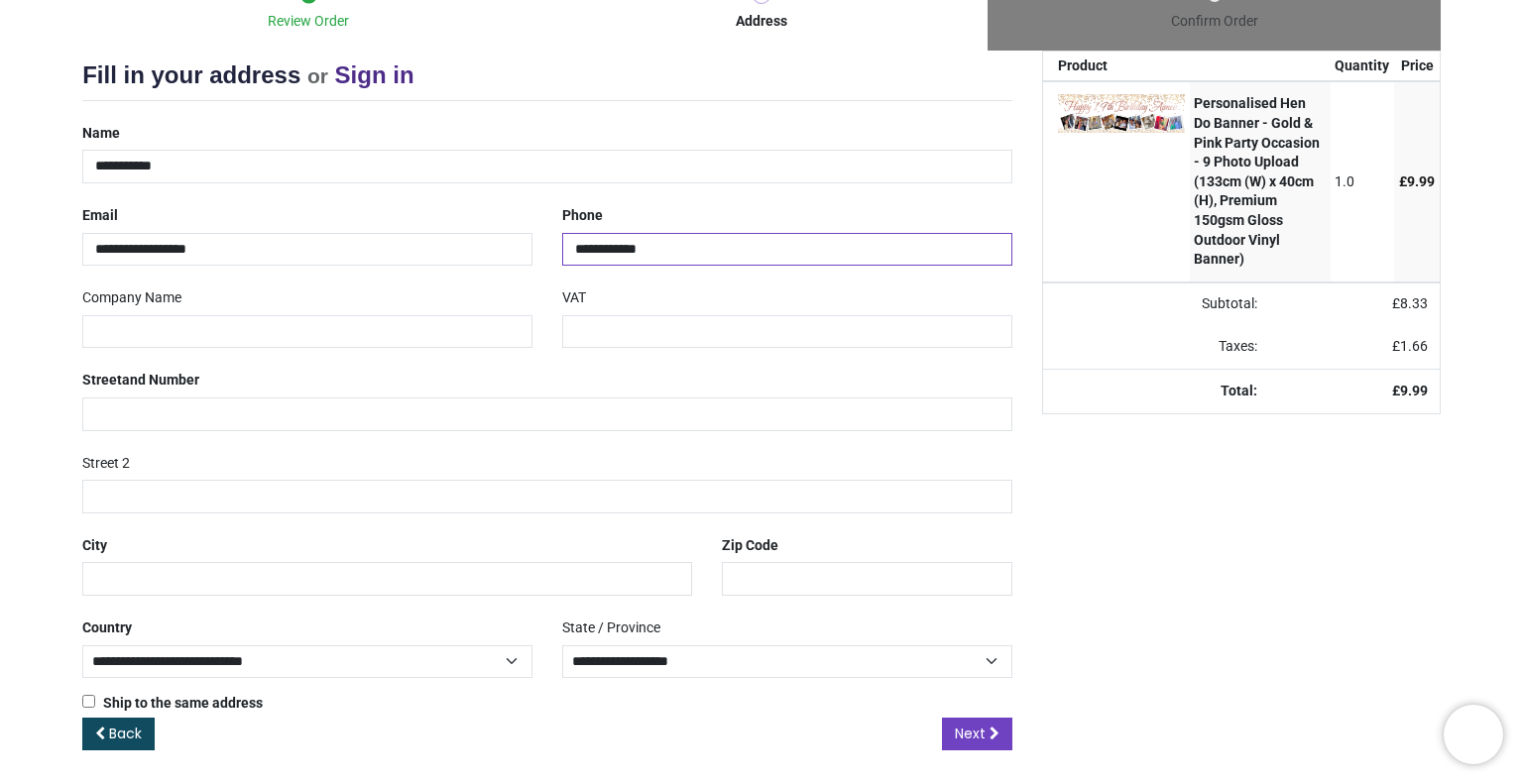 scroll, scrollTop: 218, scrollLeft: 0, axis: vertical 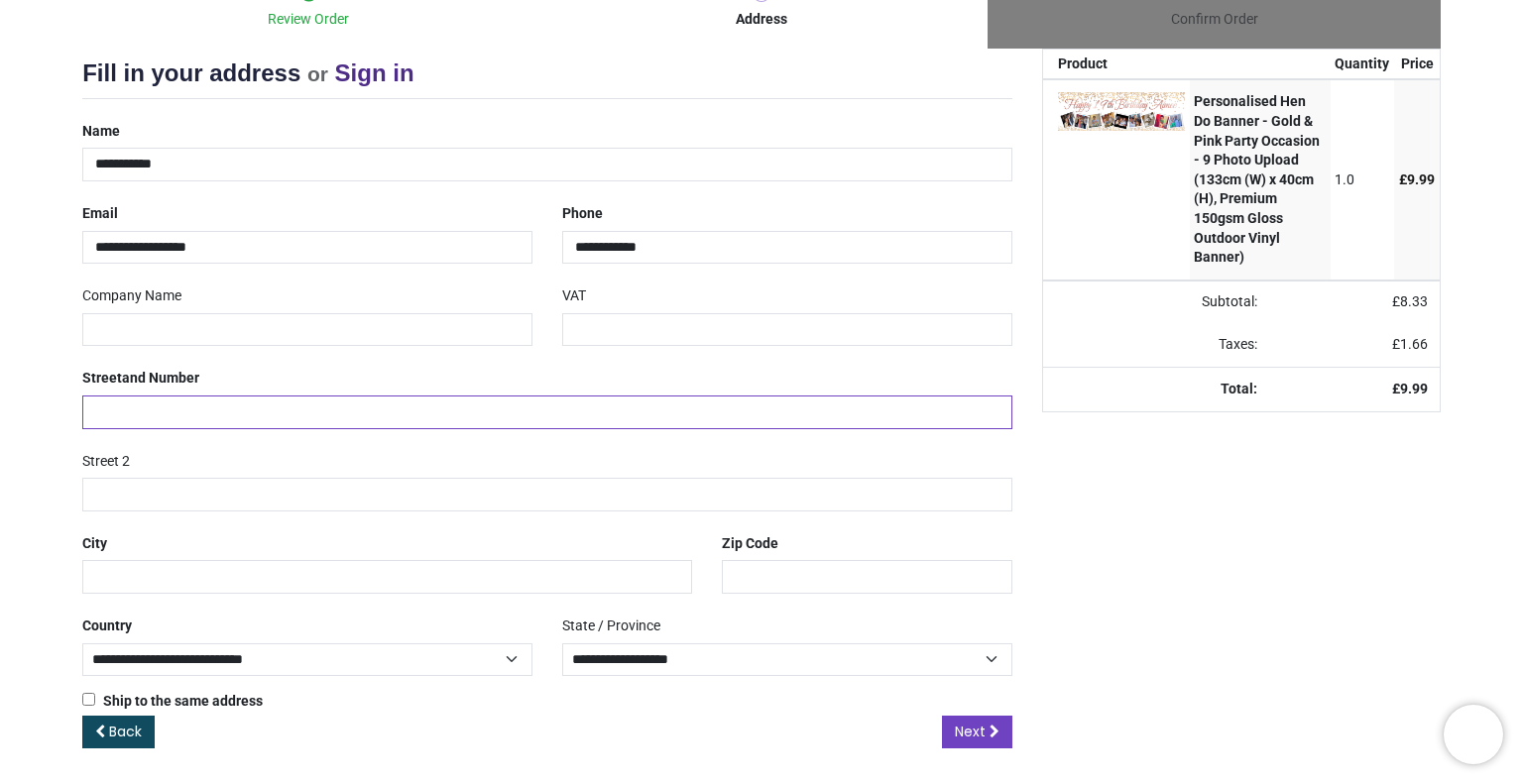 click at bounding box center (547, 412) 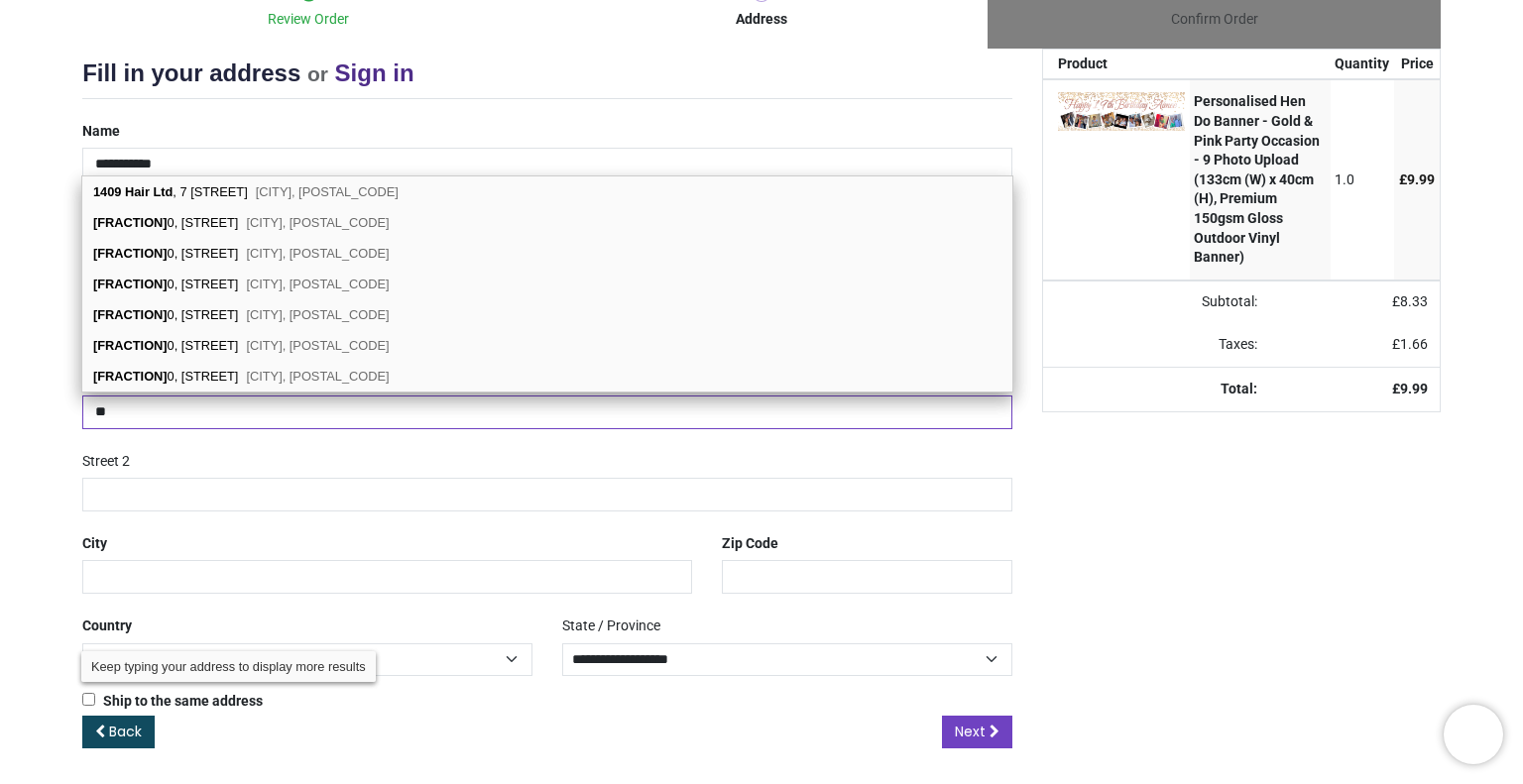type on "*" 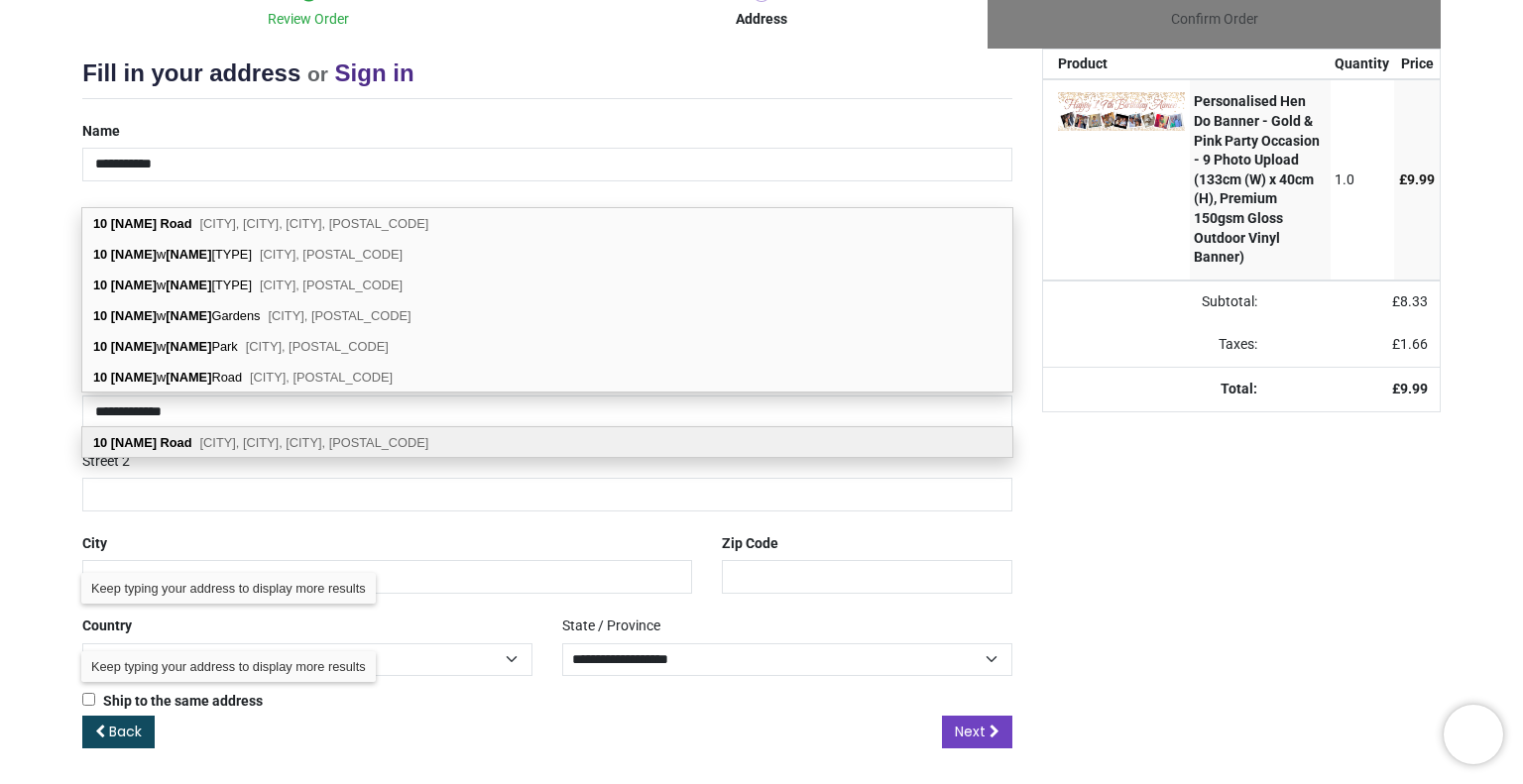 click on "10   Rossdoney   Road Rossavally, Bellanaleck, Enniskillen, BT92 3BZ" at bounding box center (547, 442) 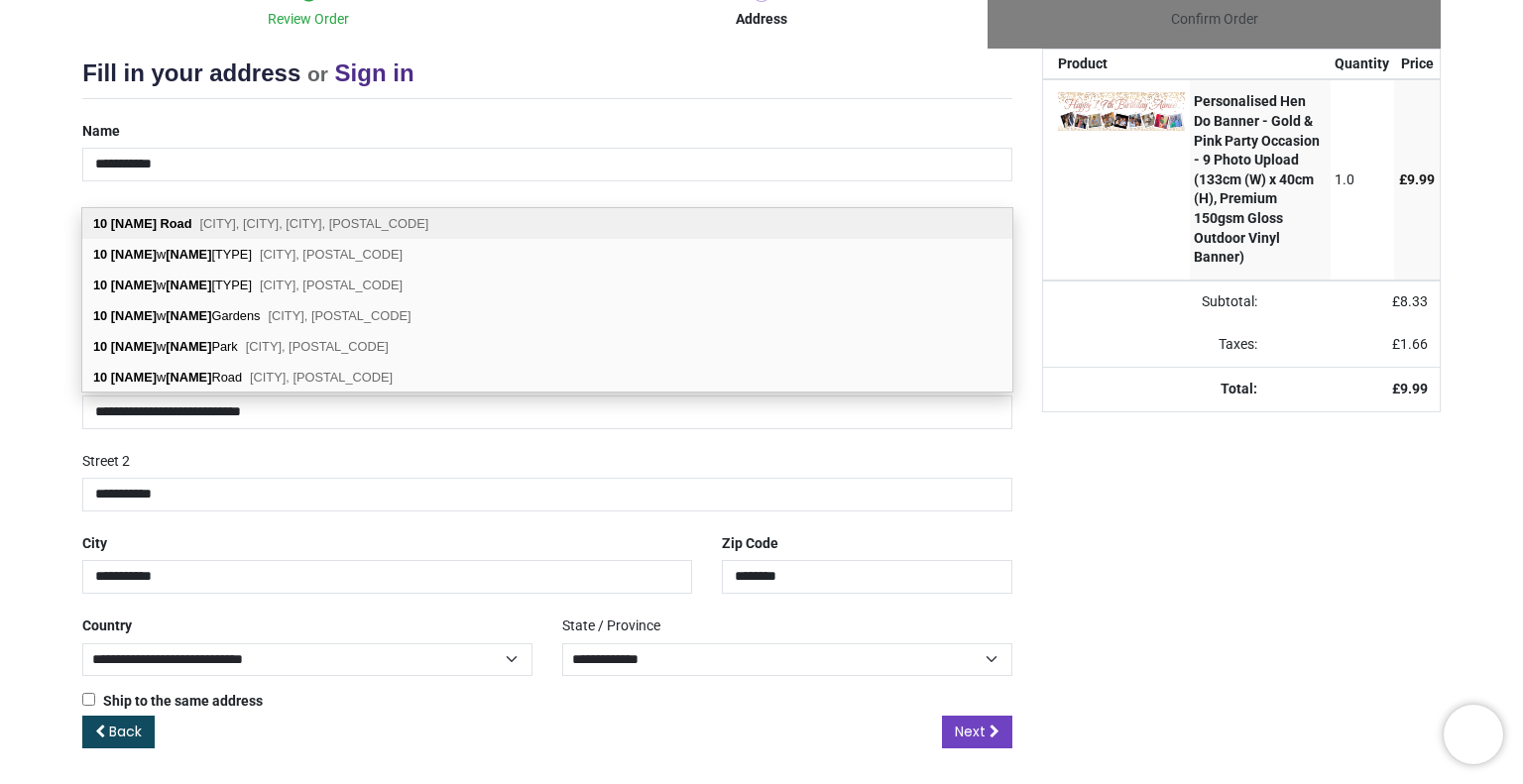 click on "Rossavally, Bellanaleck, Enniskillen, BT92 3BZ" at bounding box center [0, 0] 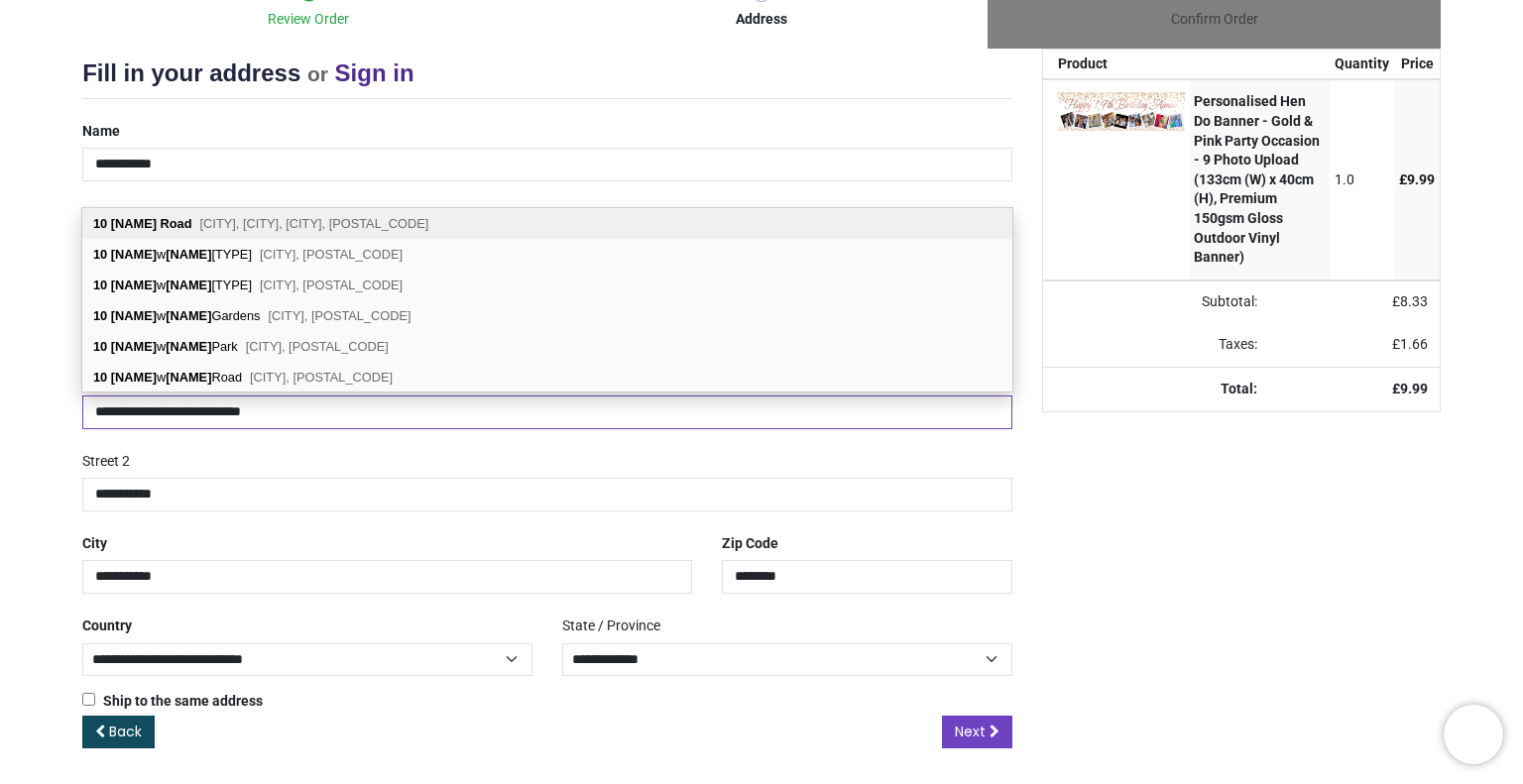 select on "***" 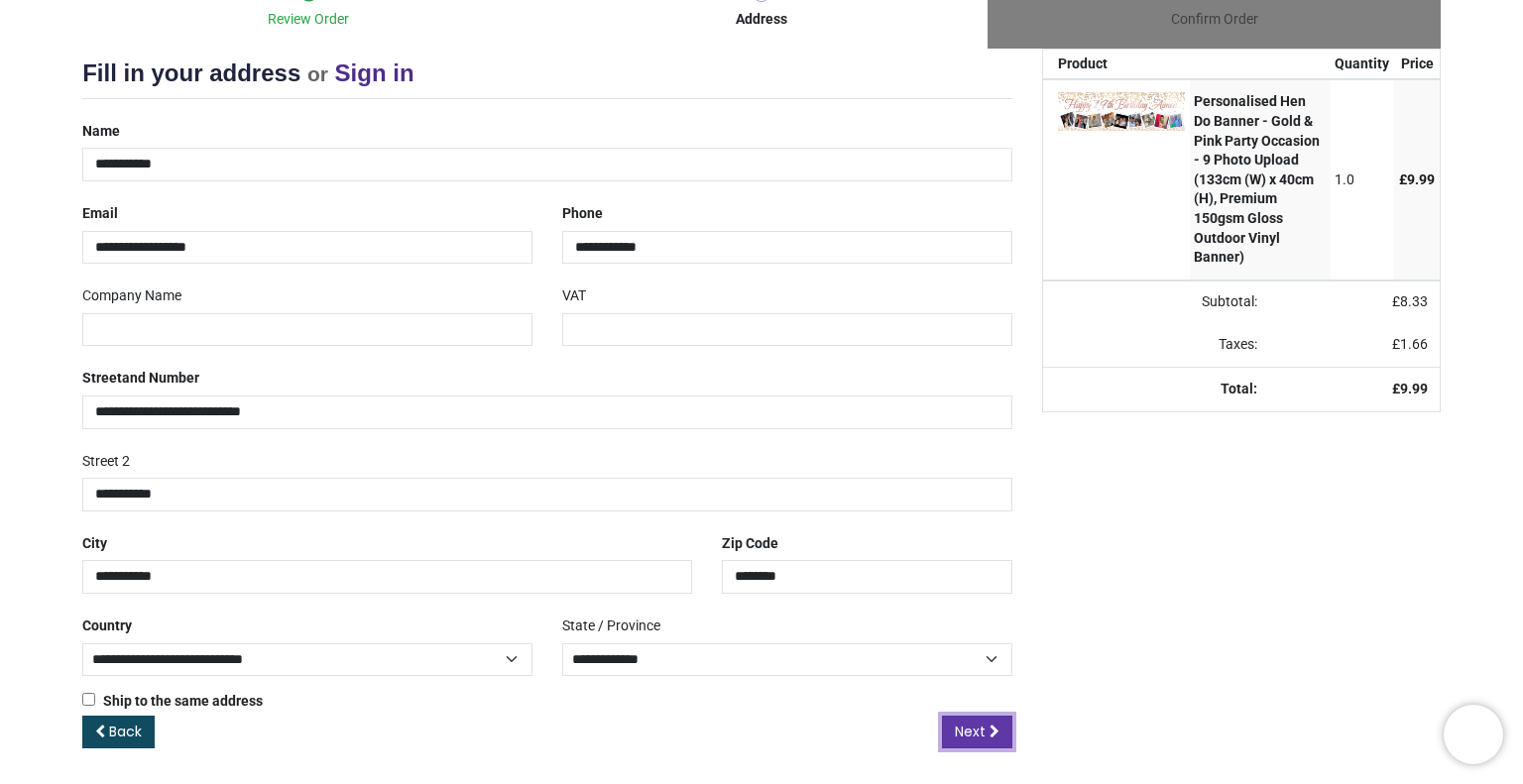 click on "Next" at bounding box center [970, 731] 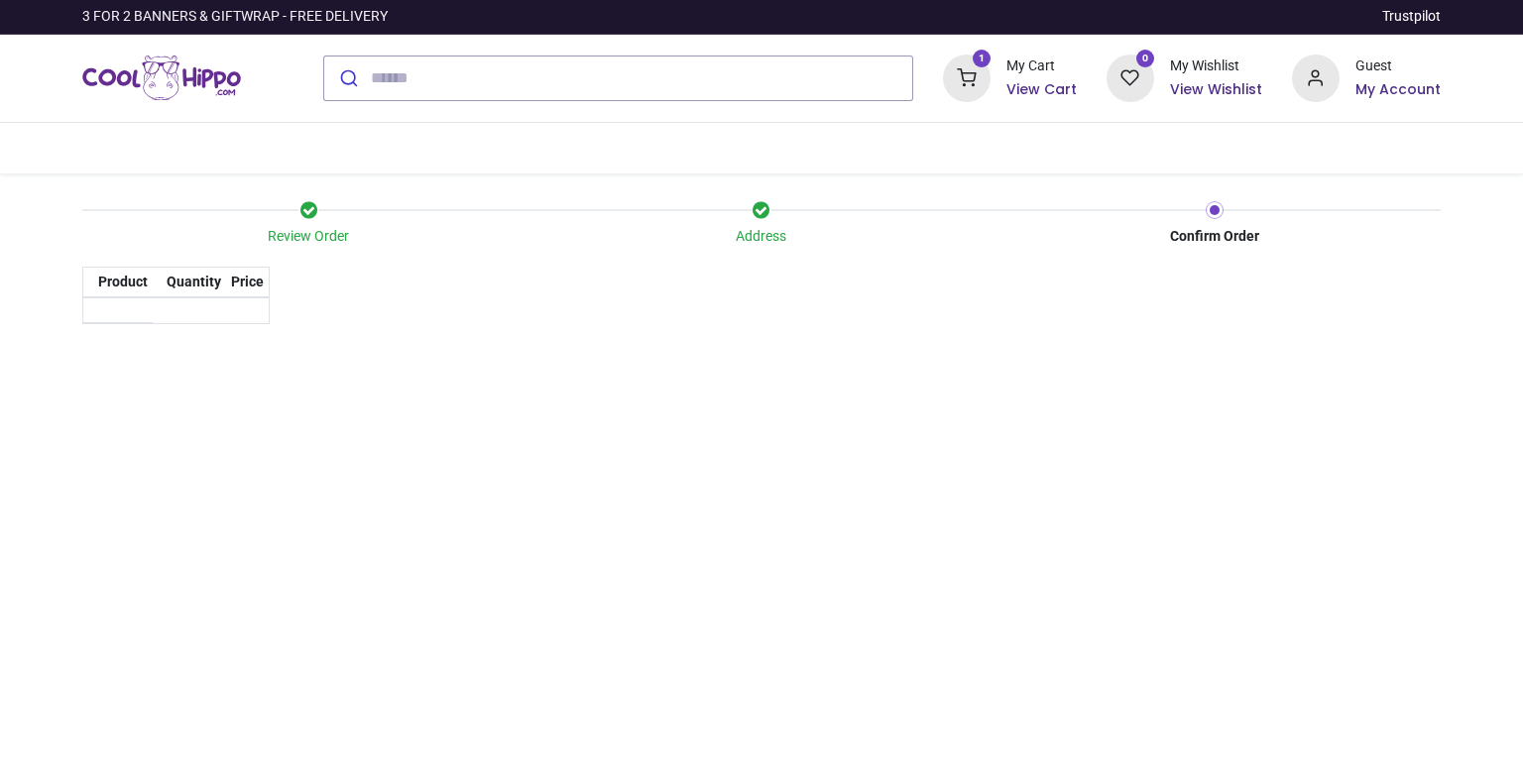 scroll, scrollTop: 0, scrollLeft: 0, axis: both 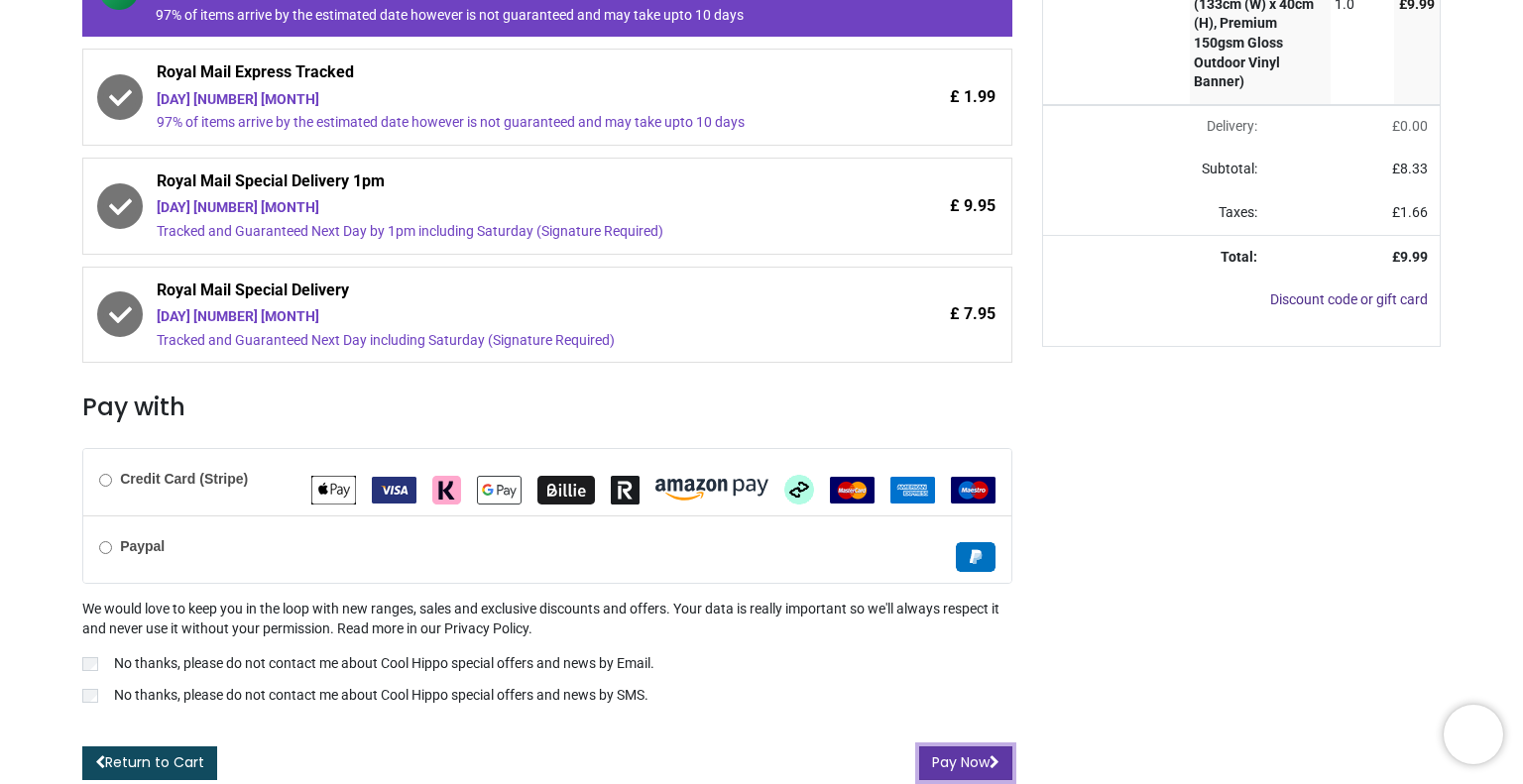 click on "Pay Now" at bounding box center [966, 763] 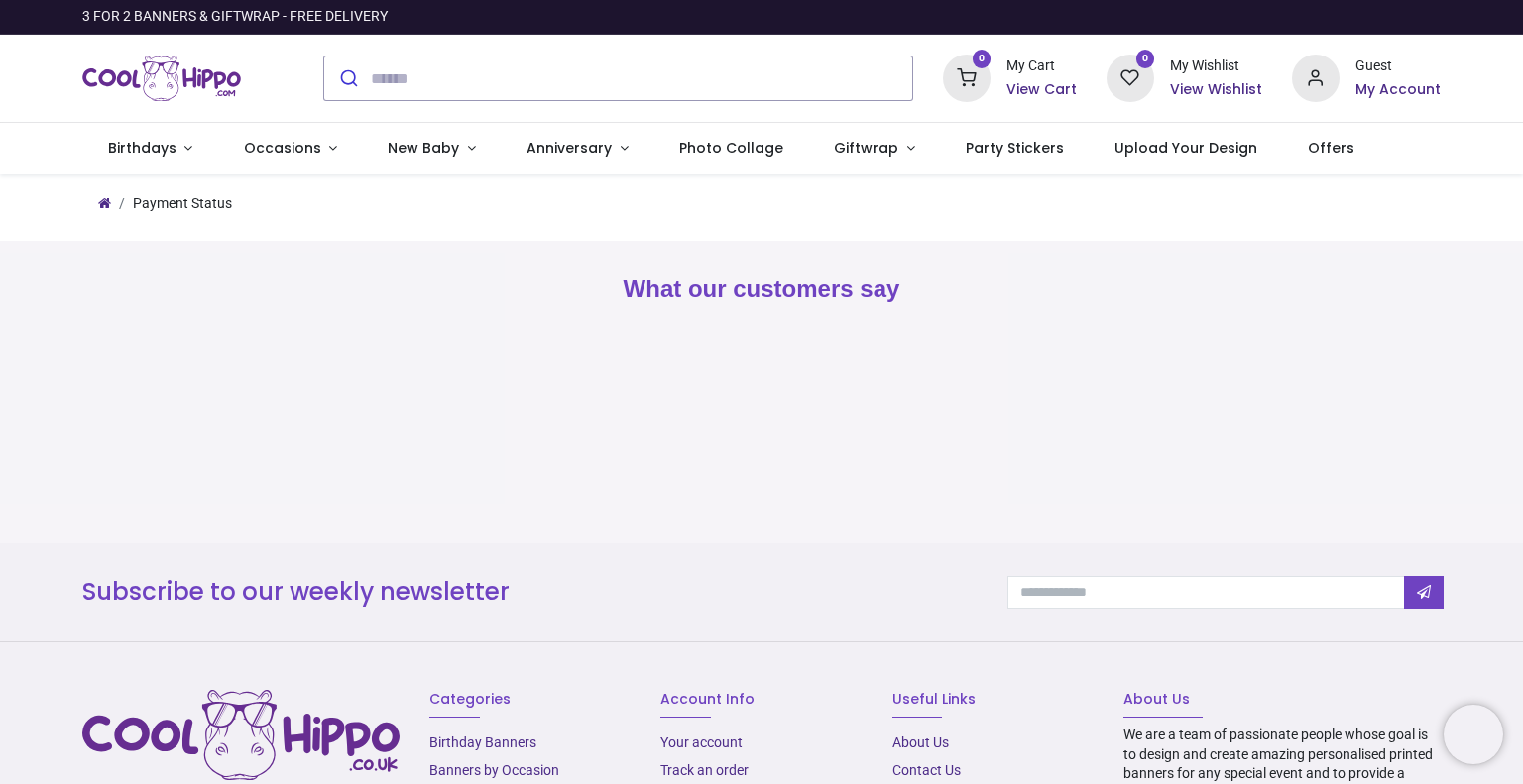 scroll, scrollTop: 0, scrollLeft: 0, axis: both 